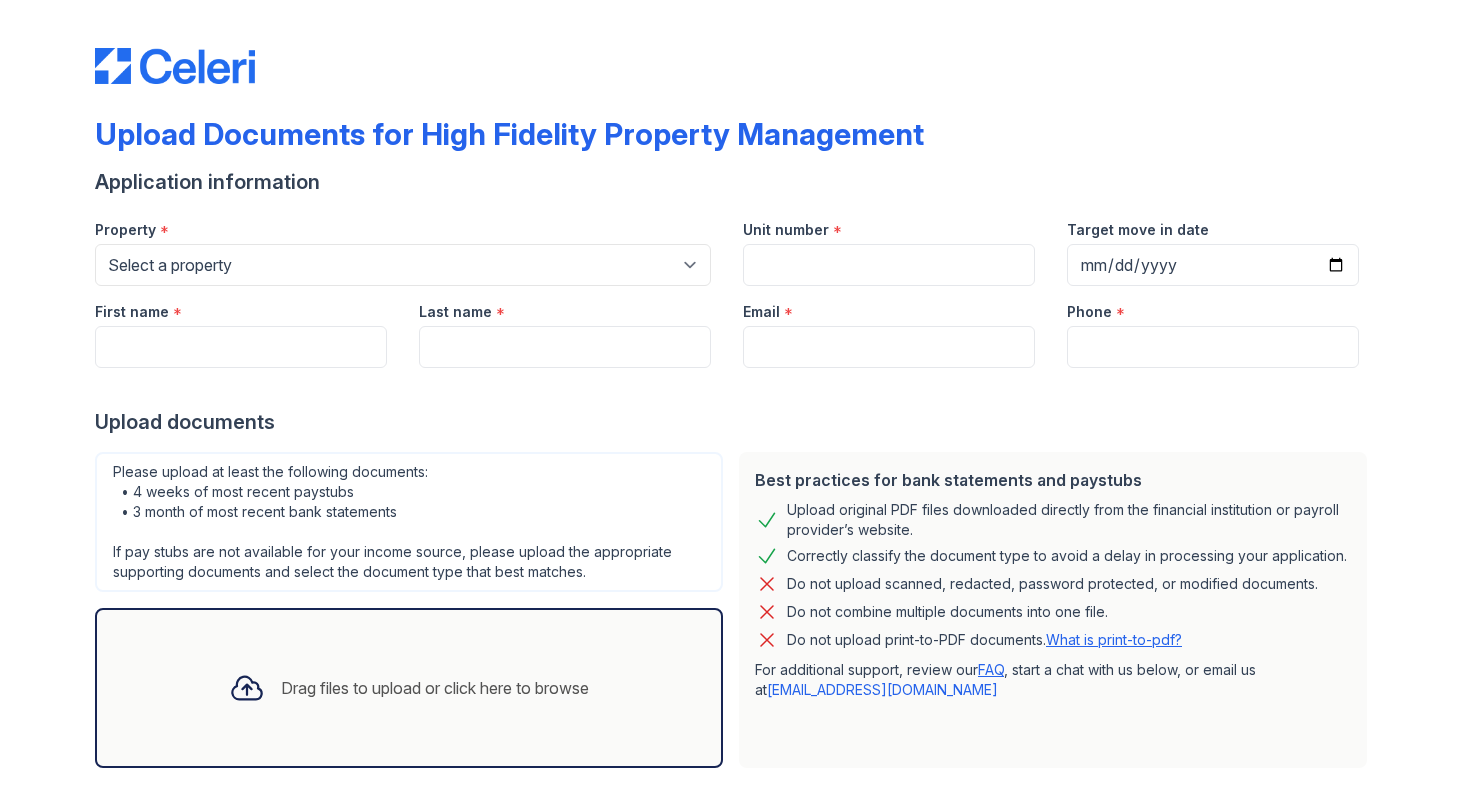 scroll, scrollTop: 0, scrollLeft: 0, axis: both 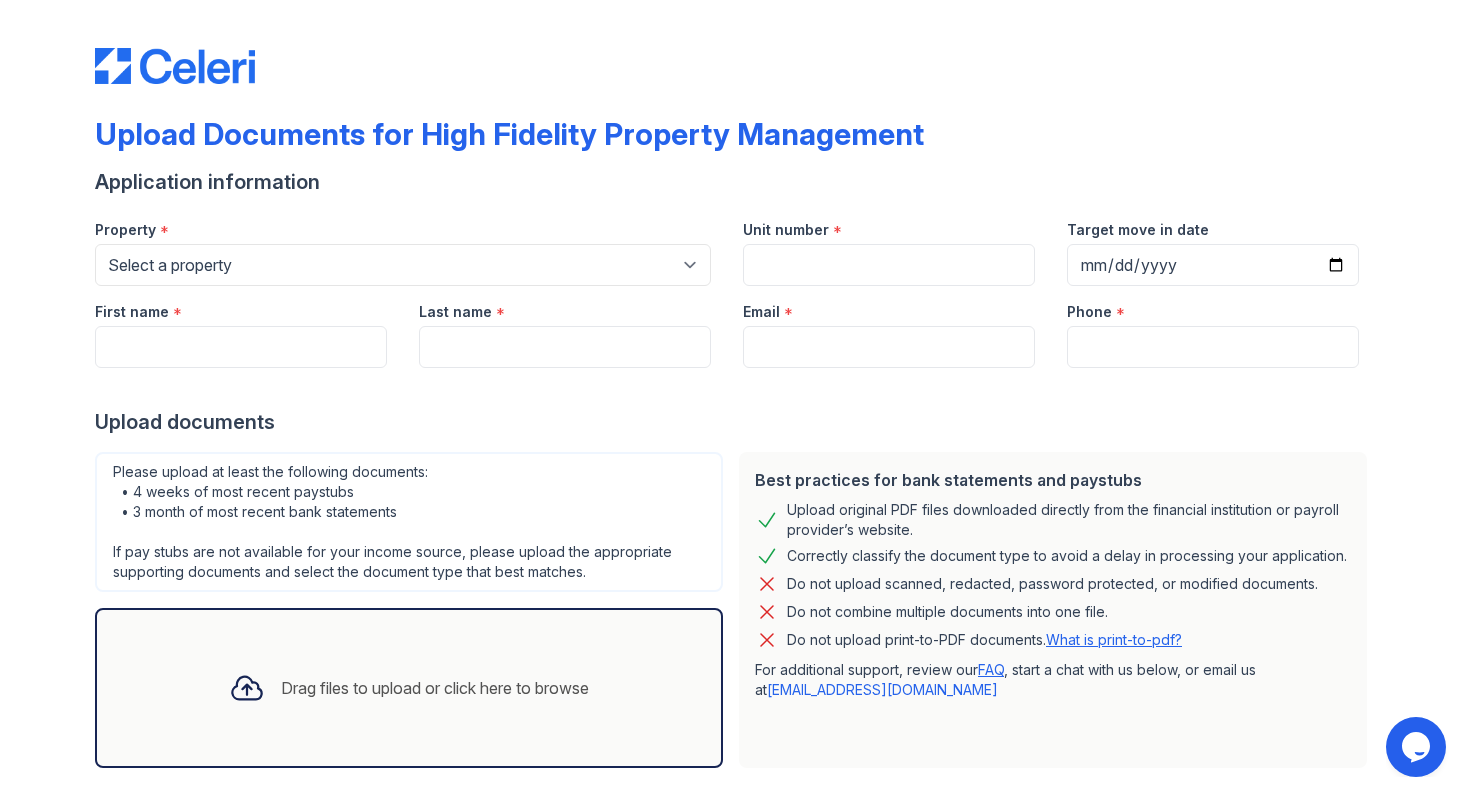click on "Property
*" at bounding box center (403, 224) 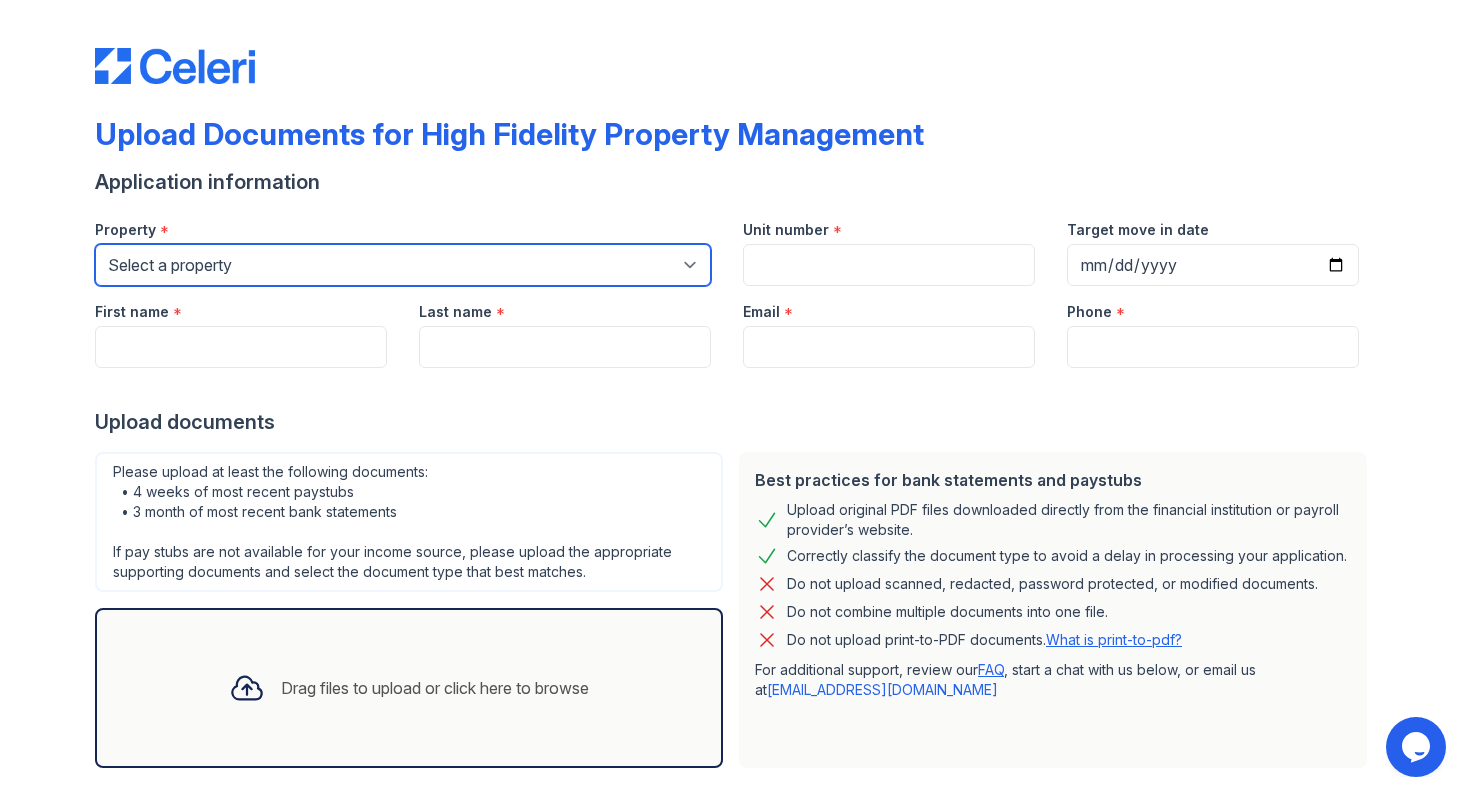 click on "Select a property
[STREET_ADDRESS][GEOGRAPHIC_DATA][US_STATE][STREET_ADDRESS]
[STREET_ADDRESS]
[GEOGRAPHIC_DATA]
[GEOGRAPHIC_DATA][PERSON_NAME]
[STREET_ADDRESS]
[STREET_ADDRESS]
[STREET_ADDRESS][US_STATE]
[STREET_ADDRESS]
[STREET_ADDRESS]
[STREET_ADDRESS][GEOGRAPHIC_DATA][STREET_ADDRESS][US_STATE]
[STREET_ADDRESS][GEOGRAPHIC_DATA][PERSON_NAME][STREET_ADDRESS]
[STREET_ADDRESS][GEOGRAPHIC_DATA][STREET_ADDRESS]
[STREET_ADDRESS][US_STATE]
[STREET_ADDRESS]
[STREET_ADDRESS]
[STREET_ADDRESS][PERSON_NAME]
[STREET_ADDRESS][PERSON_NAME]
1403-05 [GEOGRAPHIC_DATA]
[GEOGRAPHIC_DATA][PERSON_NAME]
[STREET_ADDRESS]
[GEOGRAPHIC_DATA][STREET_ADDRESS][US_STATE][STREET_ADDRESS]
[GEOGRAPHIC_DATA][PERSON_NAME]
[GEOGRAPHIC_DATA][PERSON_NAME]
[STREET_ADDRESS][GEOGRAPHIC_DATA][PERSON_NAME]
[STREET_ADDRESS]
[STREET_ADDRESS]
[STREET_ADDRESS]
[STREET_ADDRESS]
[GEOGRAPHIC_DATA]
[STREET_ADDRESS][PERSON_NAME]
[STREET_ADDRESS]" at bounding box center (403, 265) 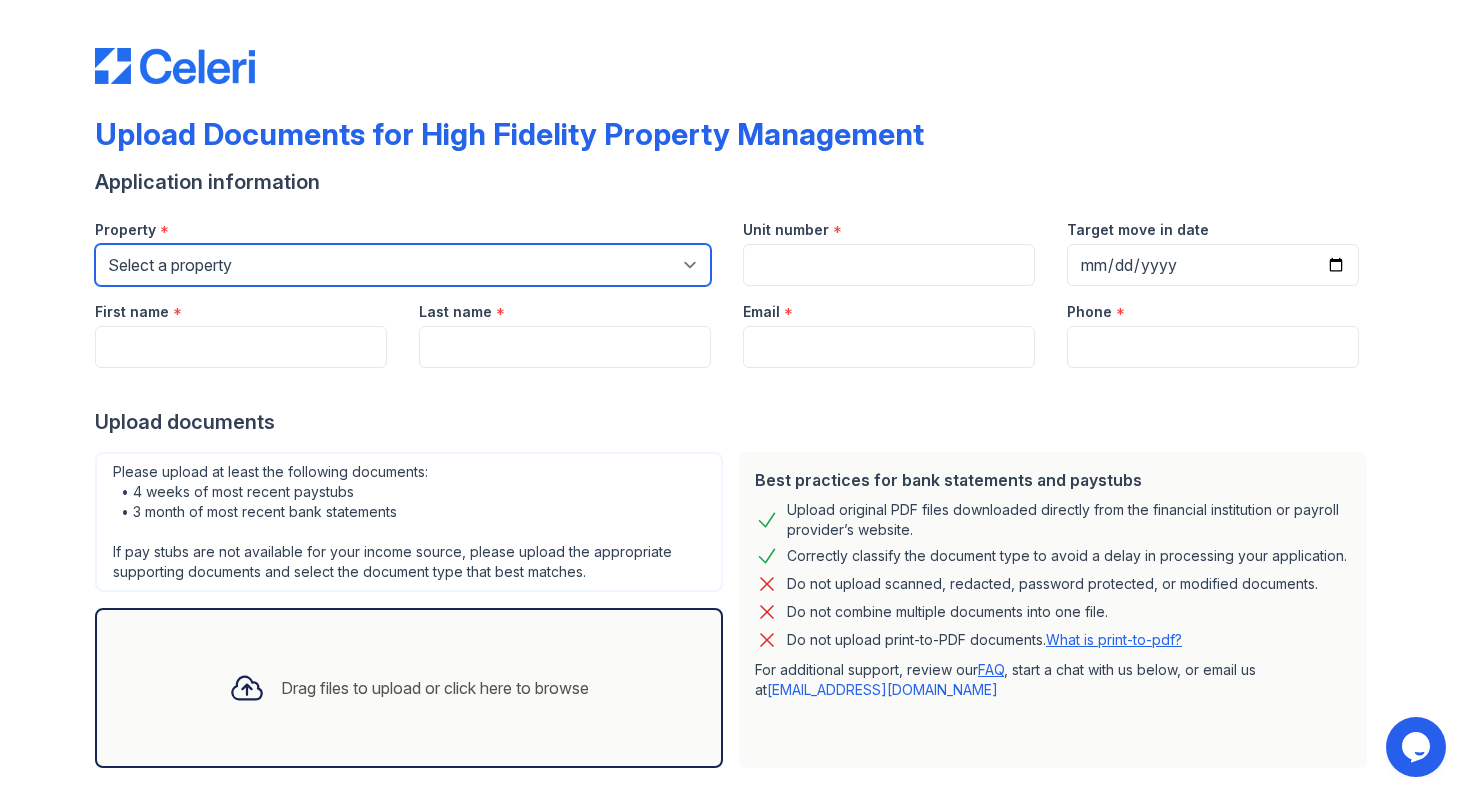scroll, scrollTop: 95, scrollLeft: 0, axis: vertical 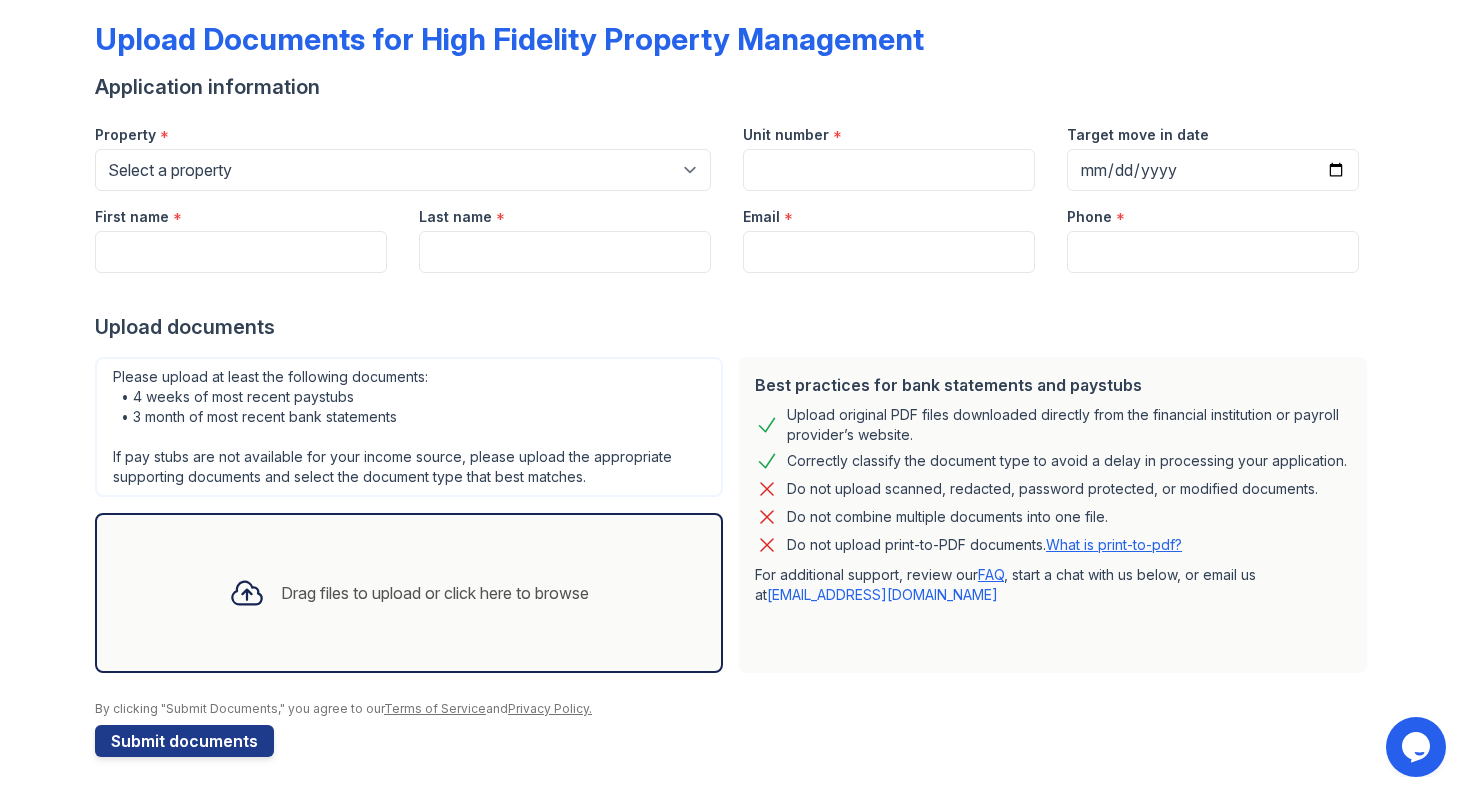 click on "Drag files to upload or click here to browse" at bounding box center [409, 593] 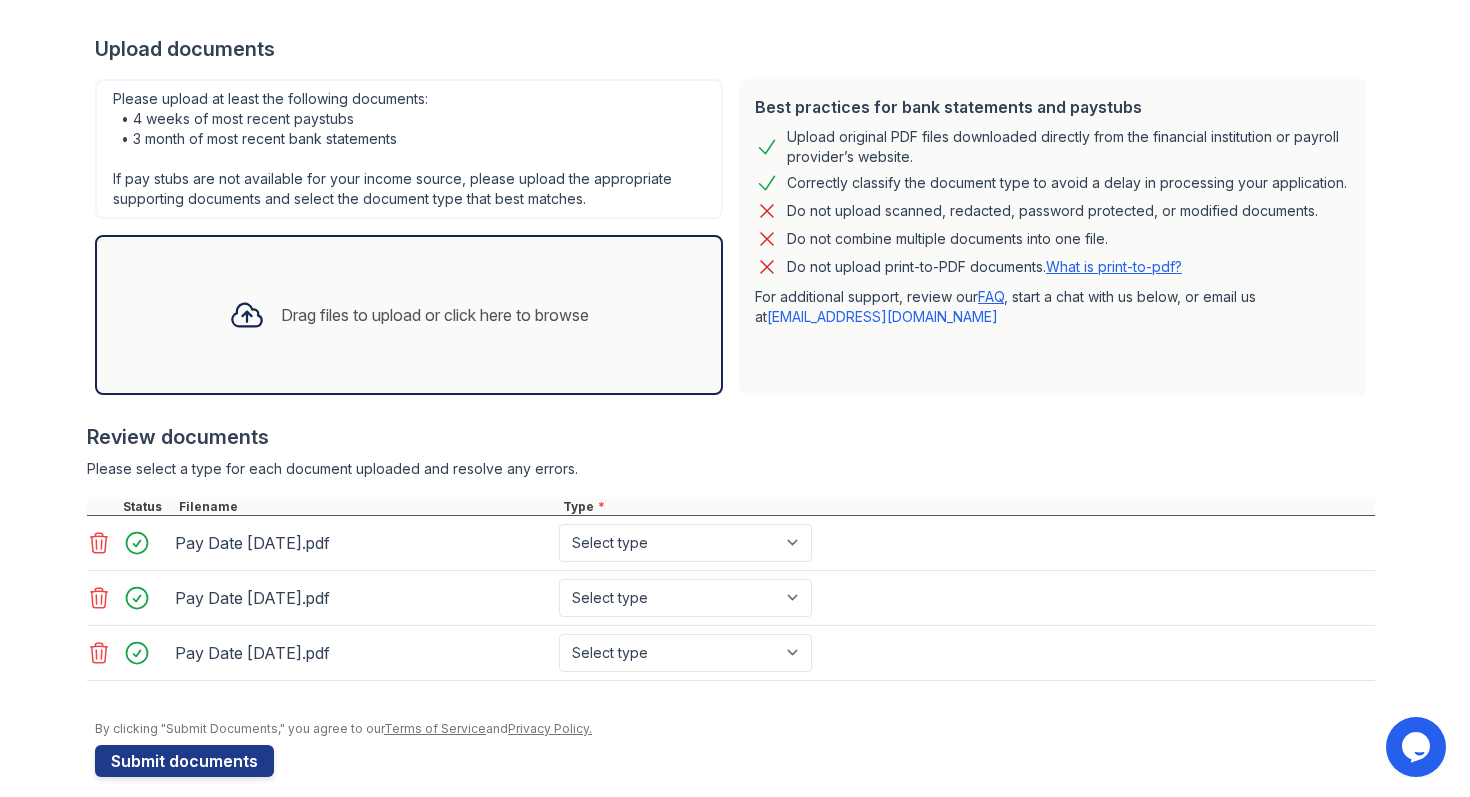 scroll, scrollTop: 393, scrollLeft: 0, axis: vertical 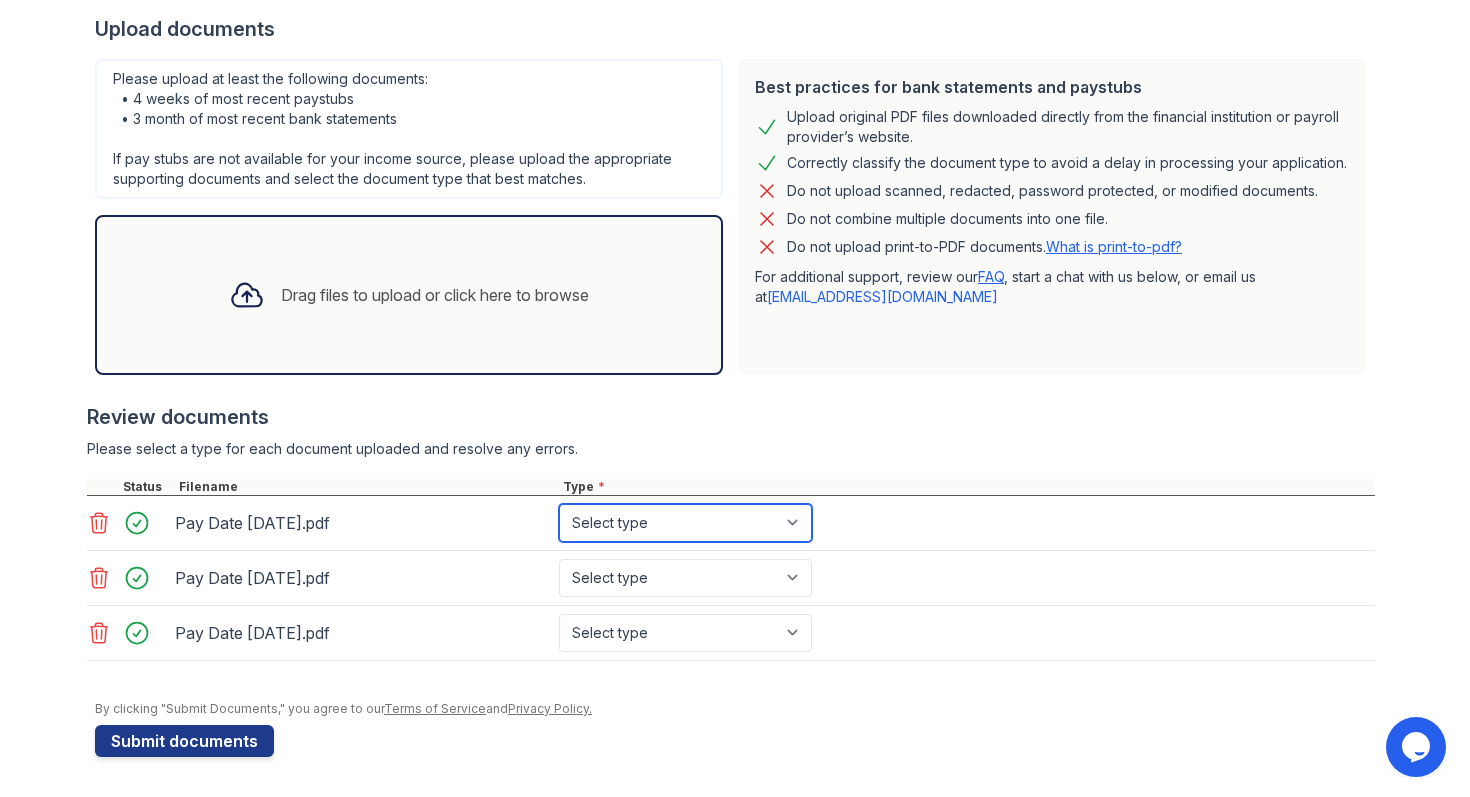 click on "Select type
Paystub
Bank Statement
Offer Letter
Tax Documents
Benefit Award Letter
Investment Account Statement
Other" at bounding box center (685, 523) 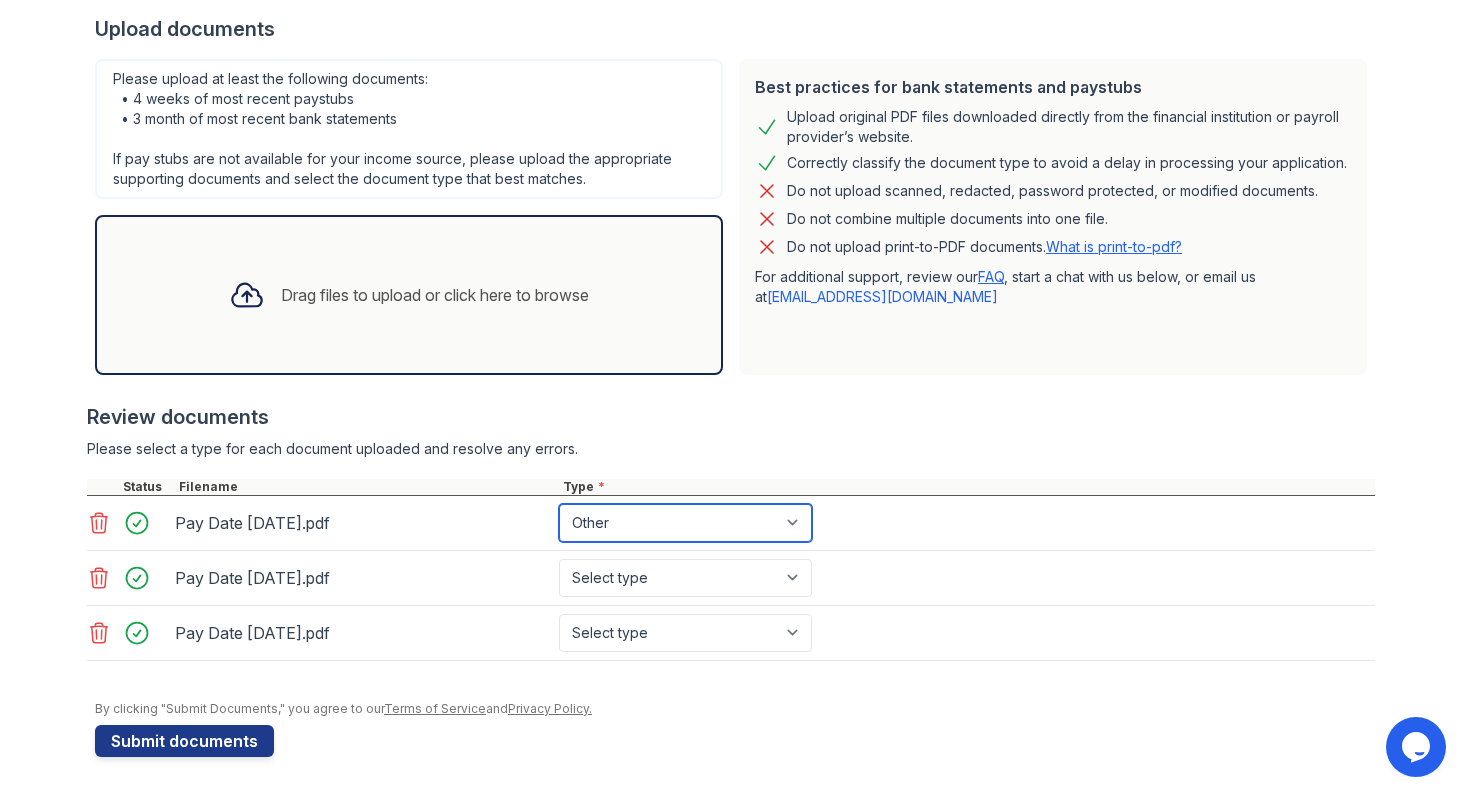 click on "Select type
Paystub
Bank Statement
Offer Letter
Tax Documents
Benefit Award Letter
Investment Account Statement
Other" at bounding box center (685, 523) 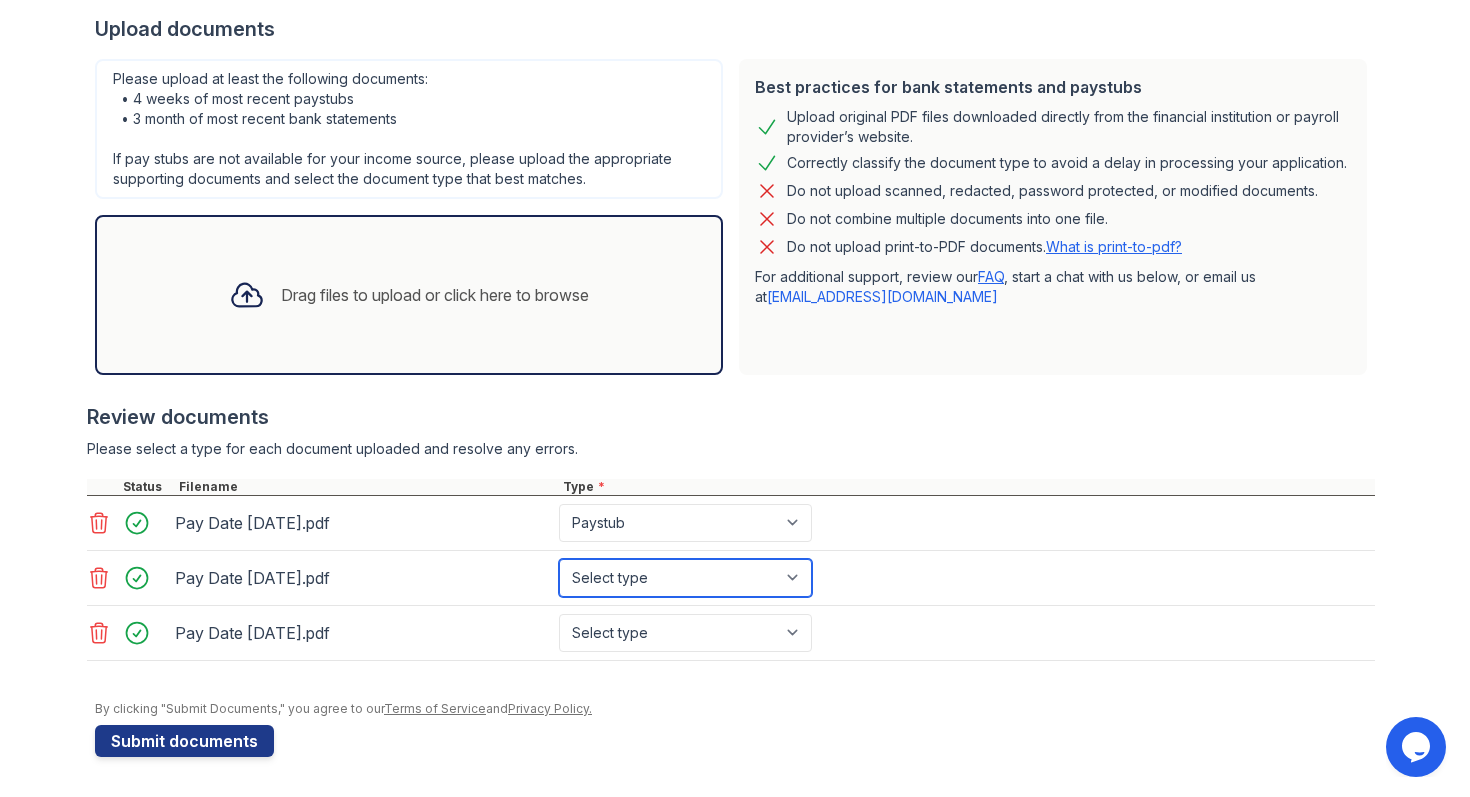 click on "Select type
Paystub
Bank Statement
Offer Letter
Tax Documents
Benefit Award Letter
Investment Account Statement
Other" at bounding box center [685, 578] 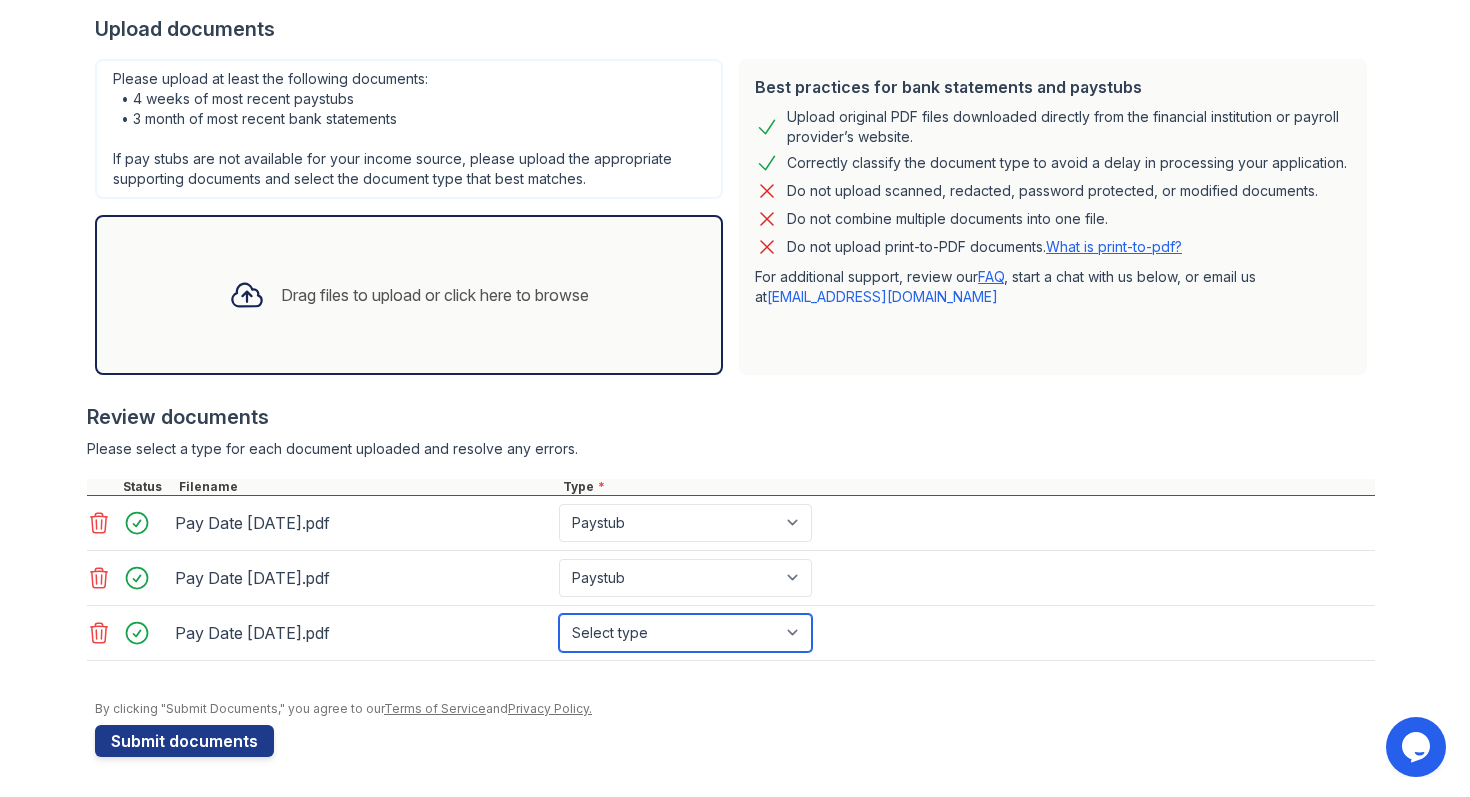 click on "Select type
Paystub
Bank Statement
Offer Letter
Tax Documents
Benefit Award Letter
Investment Account Statement
Other" at bounding box center (685, 633) 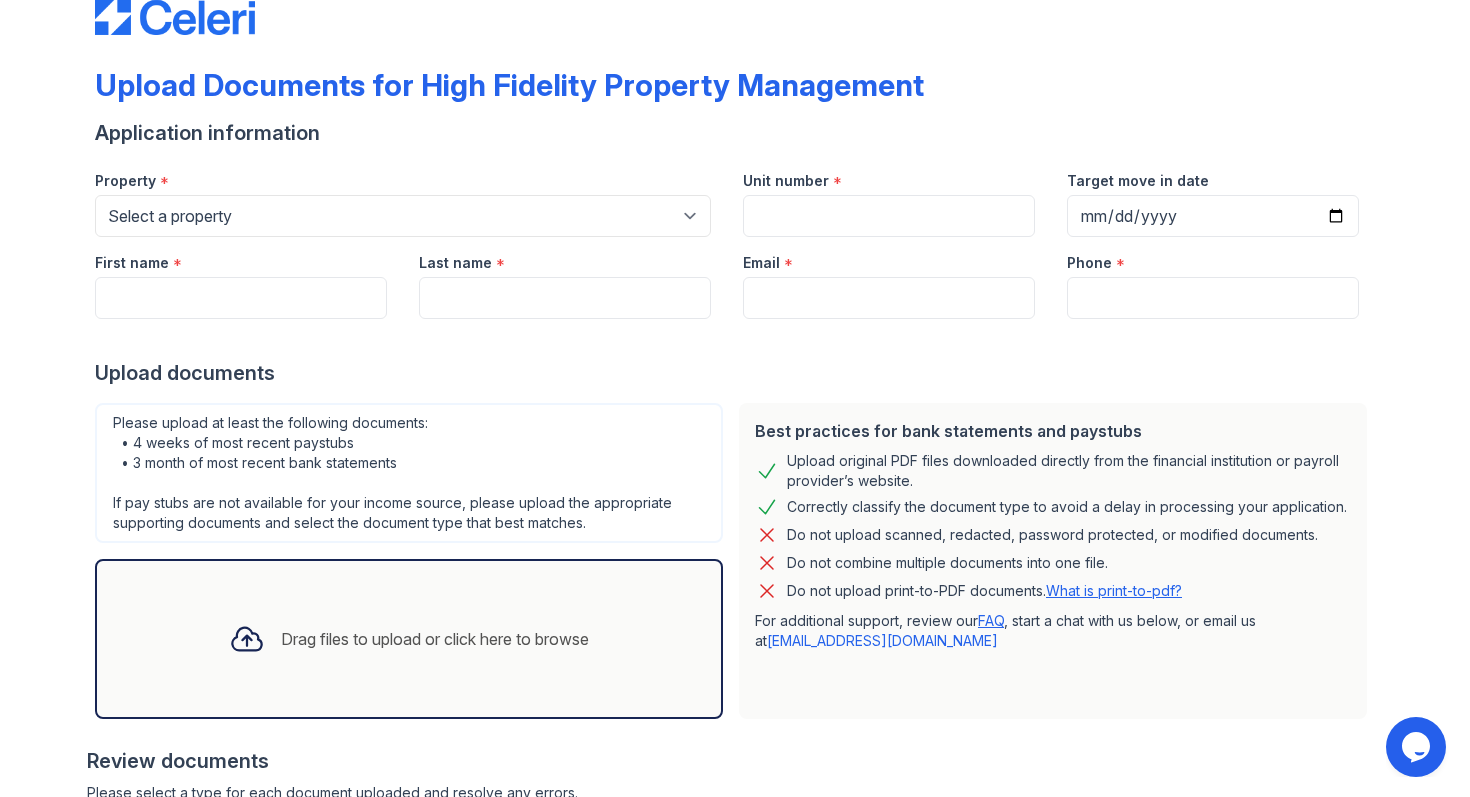 scroll, scrollTop: 0, scrollLeft: 0, axis: both 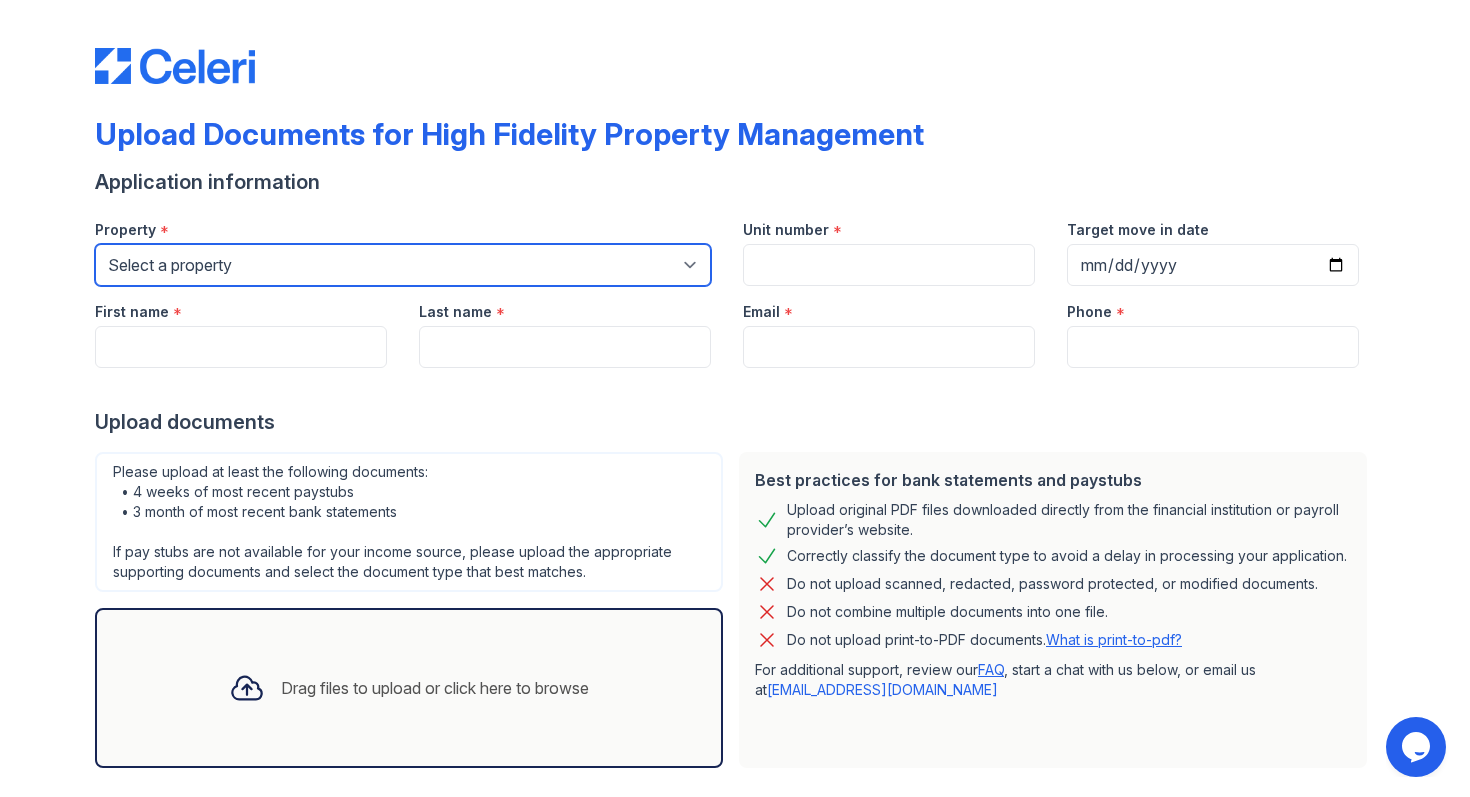 click on "Select a property
[STREET_ADDRESS][GEOGRAPHIC_DATA][US_STATE][STREET_ADDRESS]
[STREET_ADDRESS]
[GEOGRAPHIC_DATA]
[GEOGRAPHIC_DATA][PERSON_NAME]
[STREET_ADDRESS]
[STREET_ADDRESS]
[STREET_ADDRESS][US_STATE]
[STREET_ADDRESS]
[STREET_ADDRESS]
[STREET_ADDRESS][GEOGRAPHIC_DATA][STREET_ADDRESS][US_STATE]
[STREET_ADDRESS][GEOGRAPHIC_DATA][PERSON_NAME][STREET_ADDRESS]
[STREET_ADDRESS][GEOGRAPHIC_DATA][STREET_ADDRESS]
[STREET_ADDRESS][US_STATE]
[STREET_ADDRESS]
[STREET_ADDRESS]
[STREET_ADDRESS][PERSON_NAME]
[STREET_ADDRESS][PERSON_NAME]
1403-05 [GEOGRAPHIC_DATA]
[GEOGRAPHIC_DATA][PERSON_NAME]
[STREET_ADDRESS]
[GEOGRAPHIC_DATA][STREET_ADDRESS][US_STATE][STREET_ADDRESS]
[GEOGRAPHIC_DATA][PERSON_NAME]
[GEOGRAPHIC_DATA][PERSON_NAME]
[STREET_ADDRESS][GEOGRAPHIC_DATA][PERSON_NAME]
[STREET_ADDRESS]
[STREET_ADDRESS]
[STREET_ADDRESS]
[STREET_ADDRESS]
[GEOGRAPHIC_DATA]
[STREET_ADDRESS][PERSON_NAME]
[STREET_ADDRESS]" at bounding box center (403, 265) 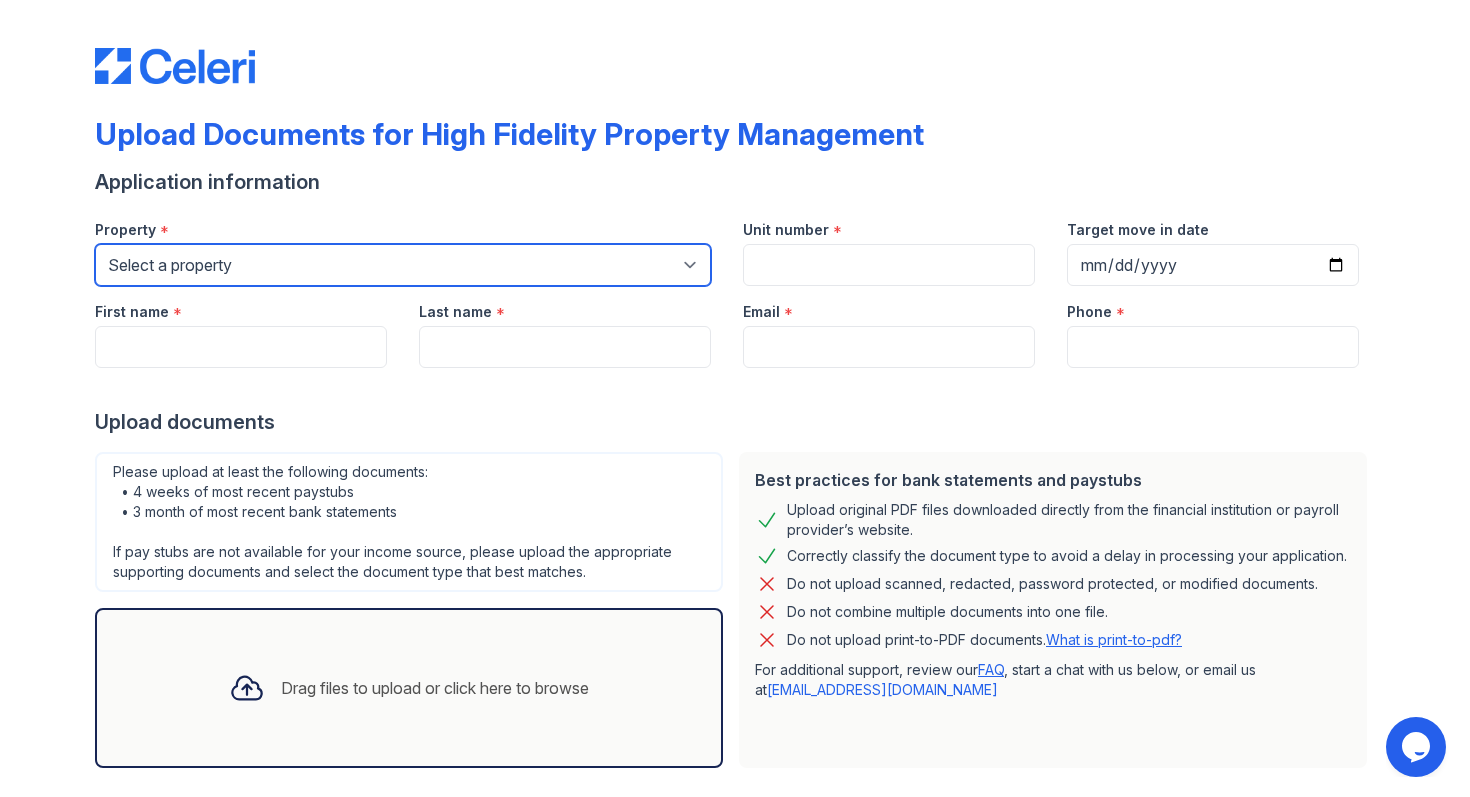 select on "5073" 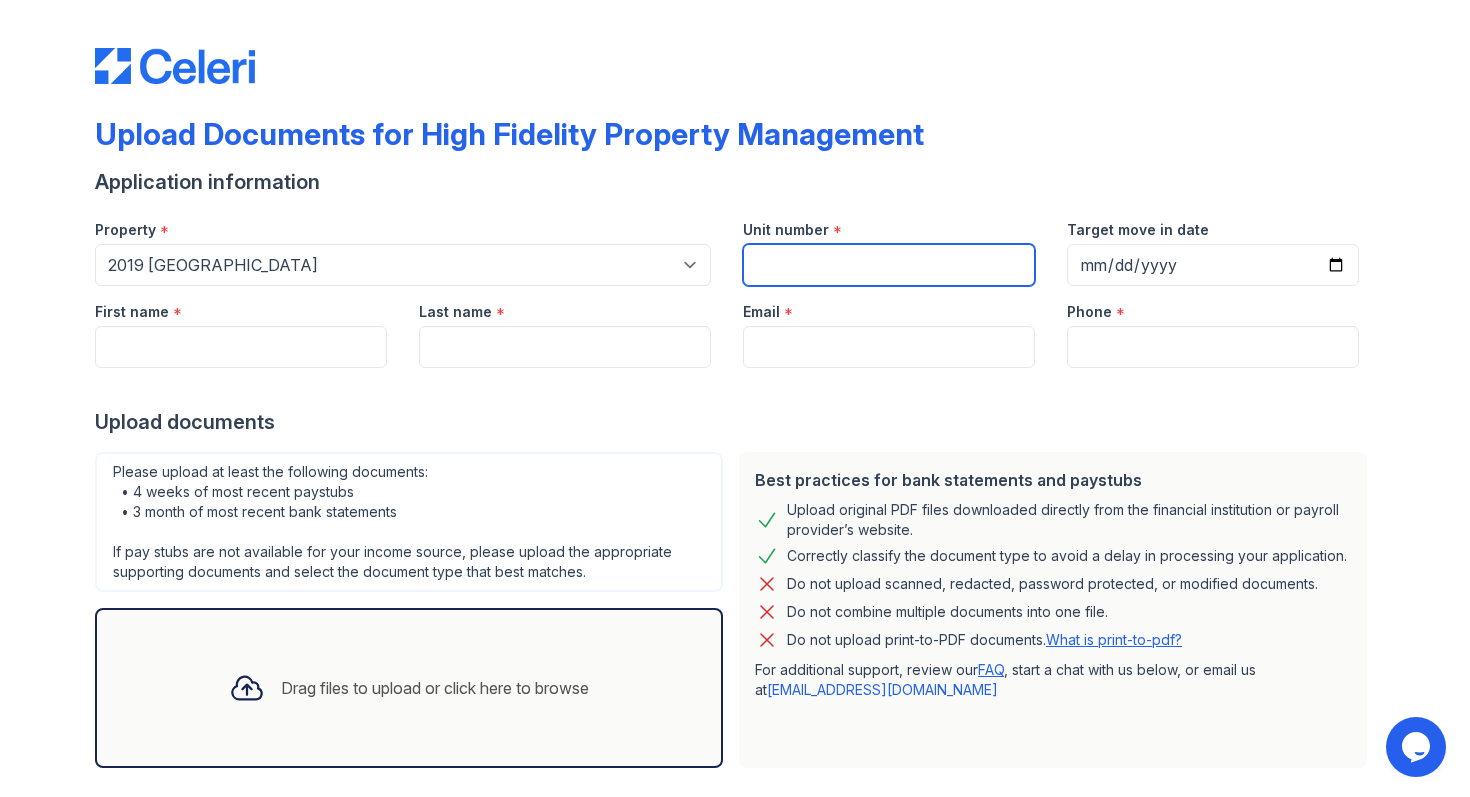 click on "Unit number" at bounding box center [889, 265] 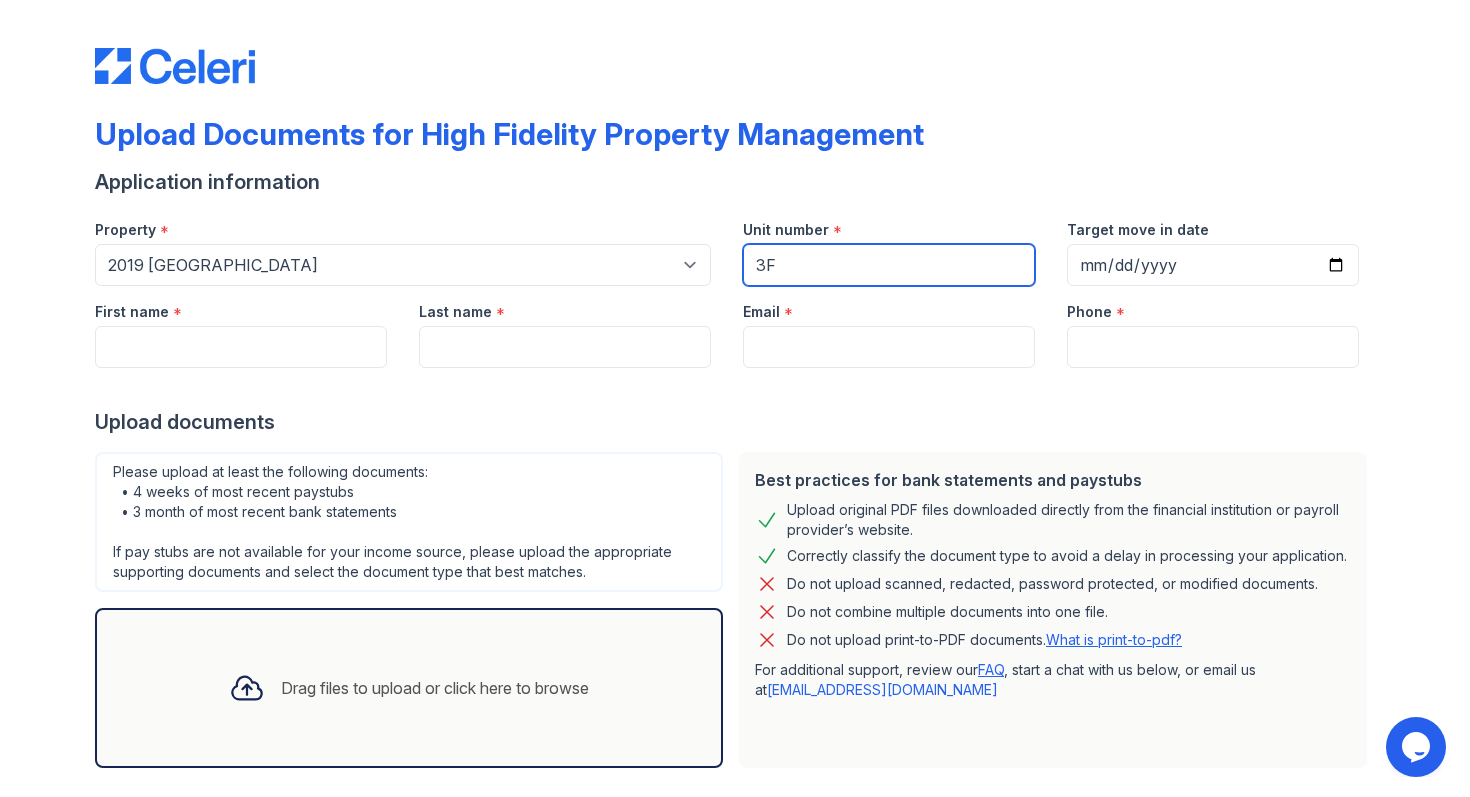 type on "3F" 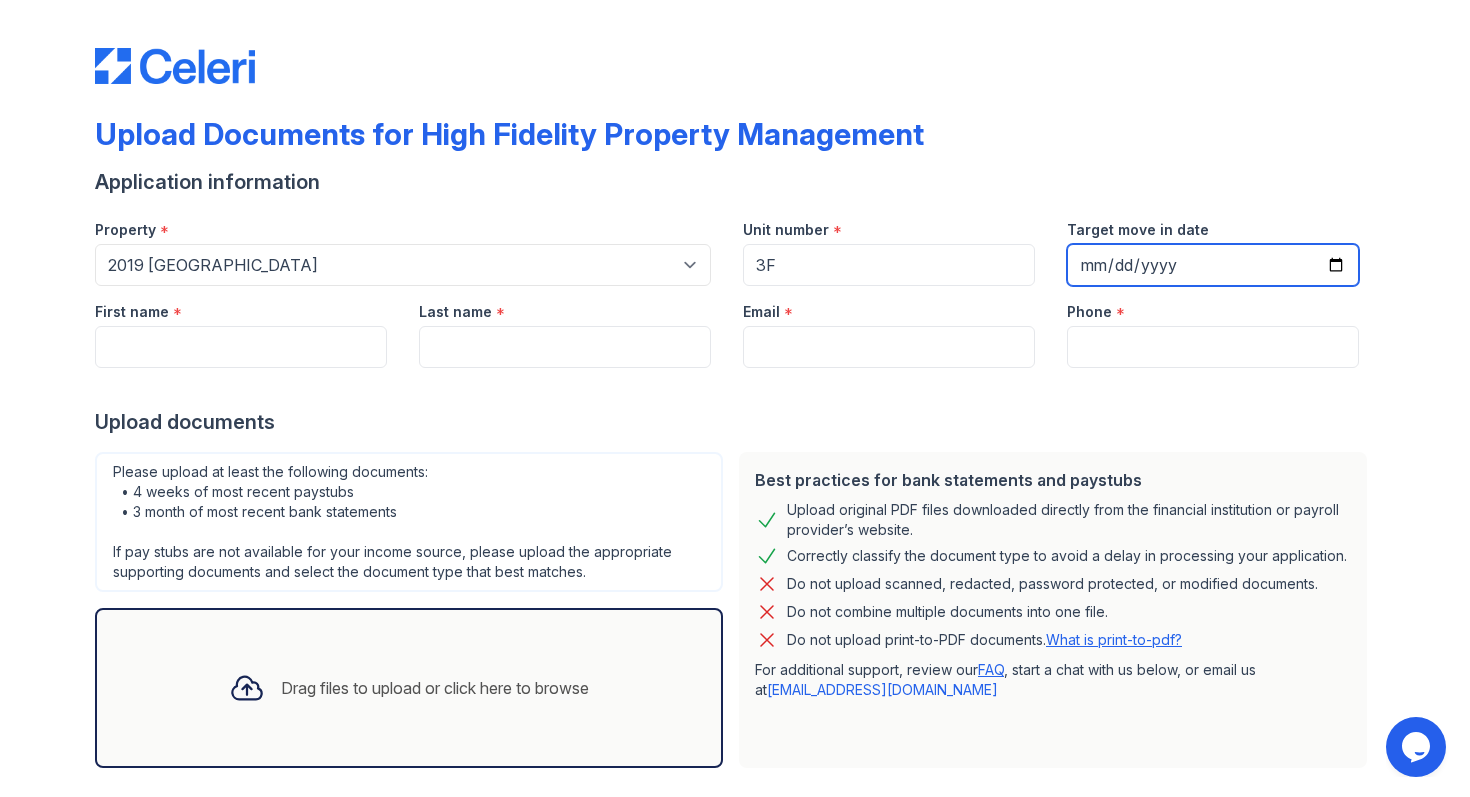 click on "Target move in date" at bounding box center (1213, 265) 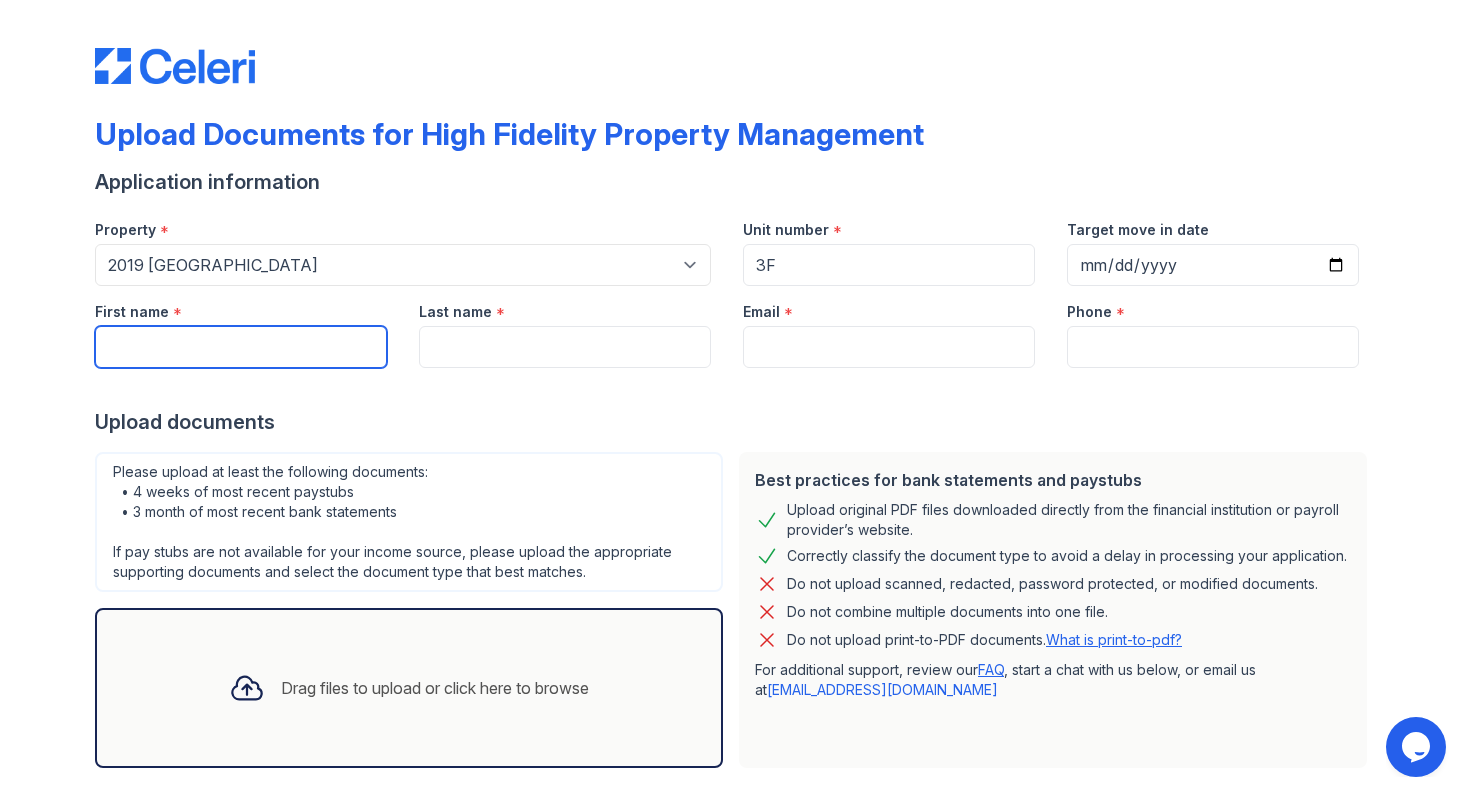 click on "First name" at bounding box center (241, 347) 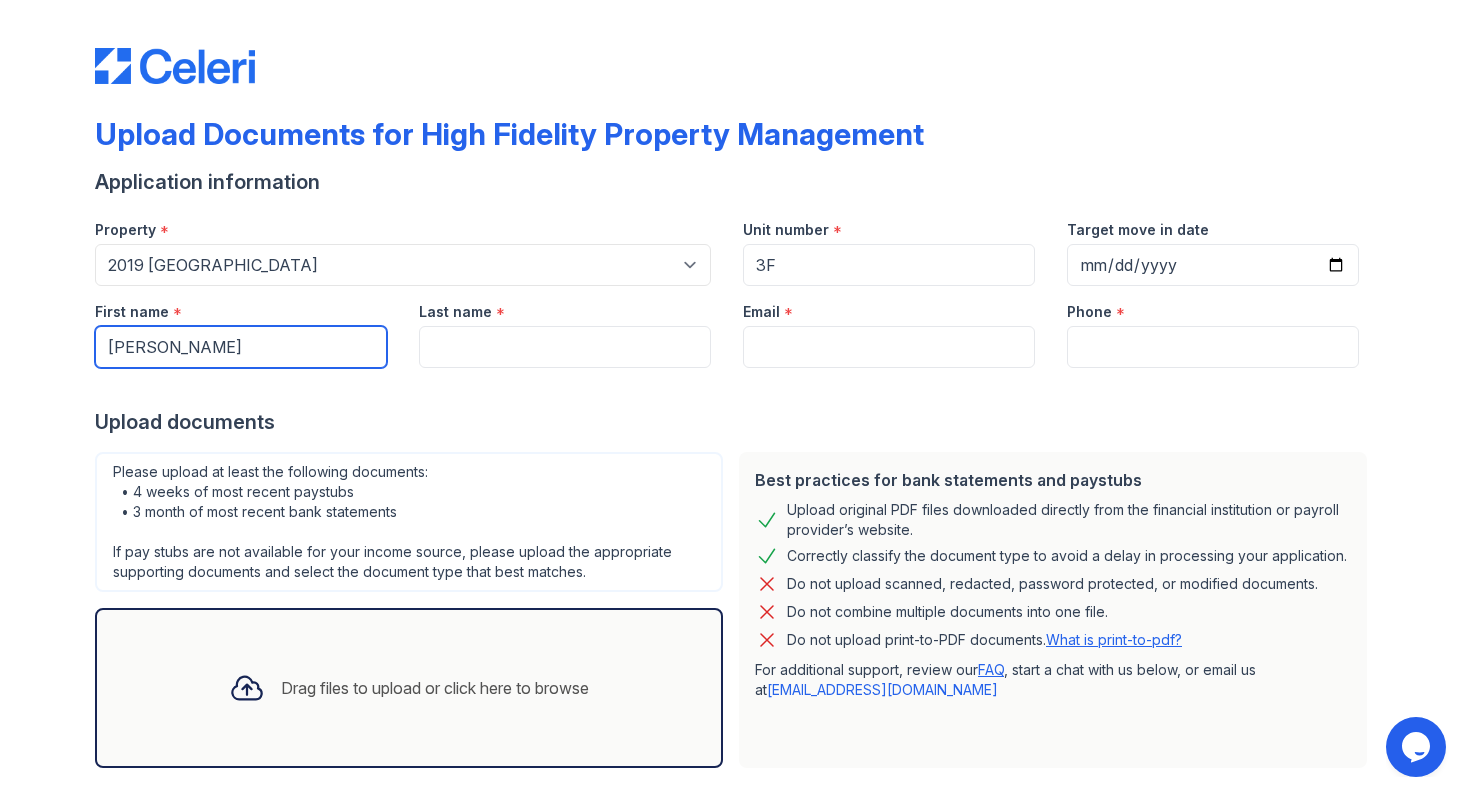 type on "[PERSON_NAME]" 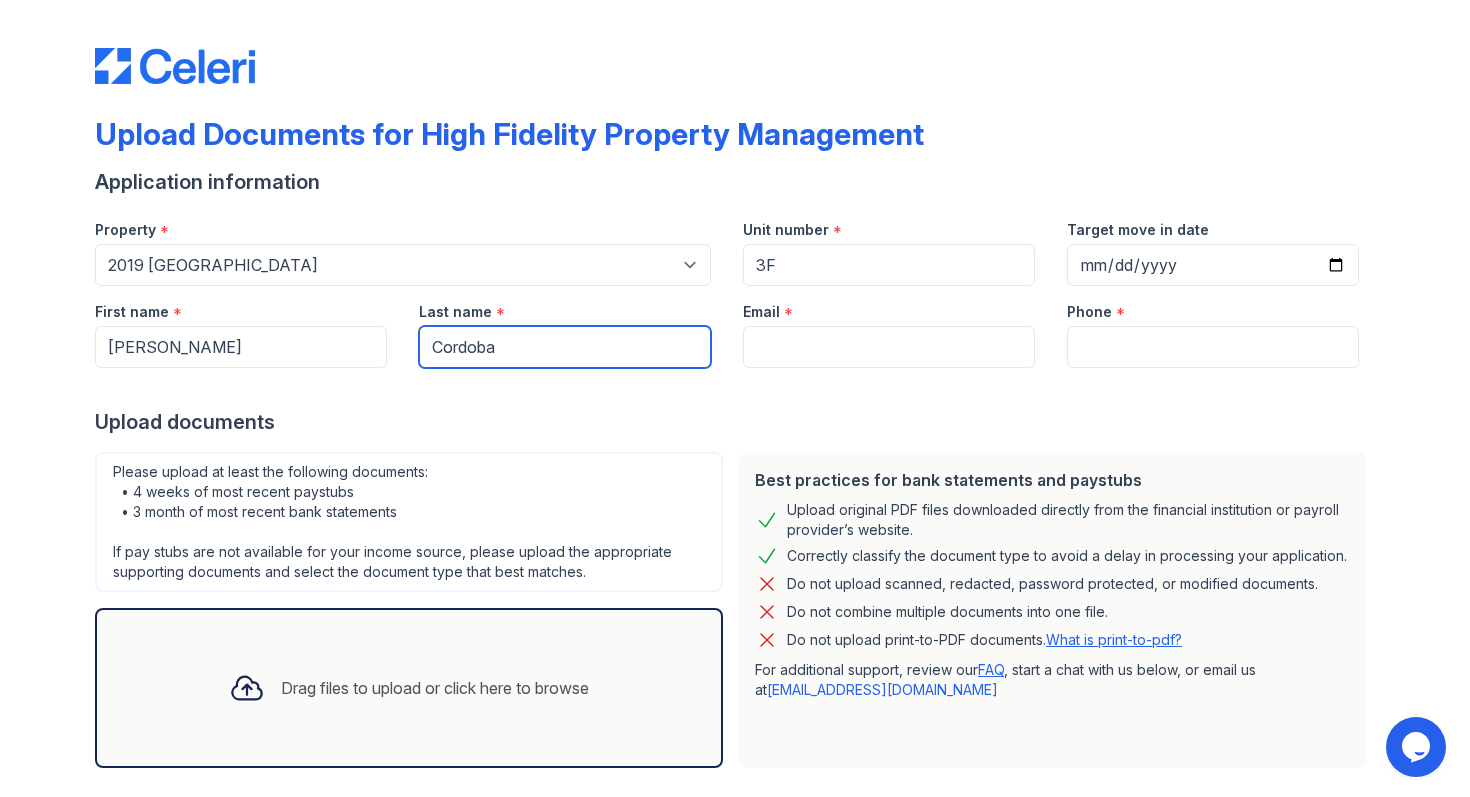 type on "Cordoba" 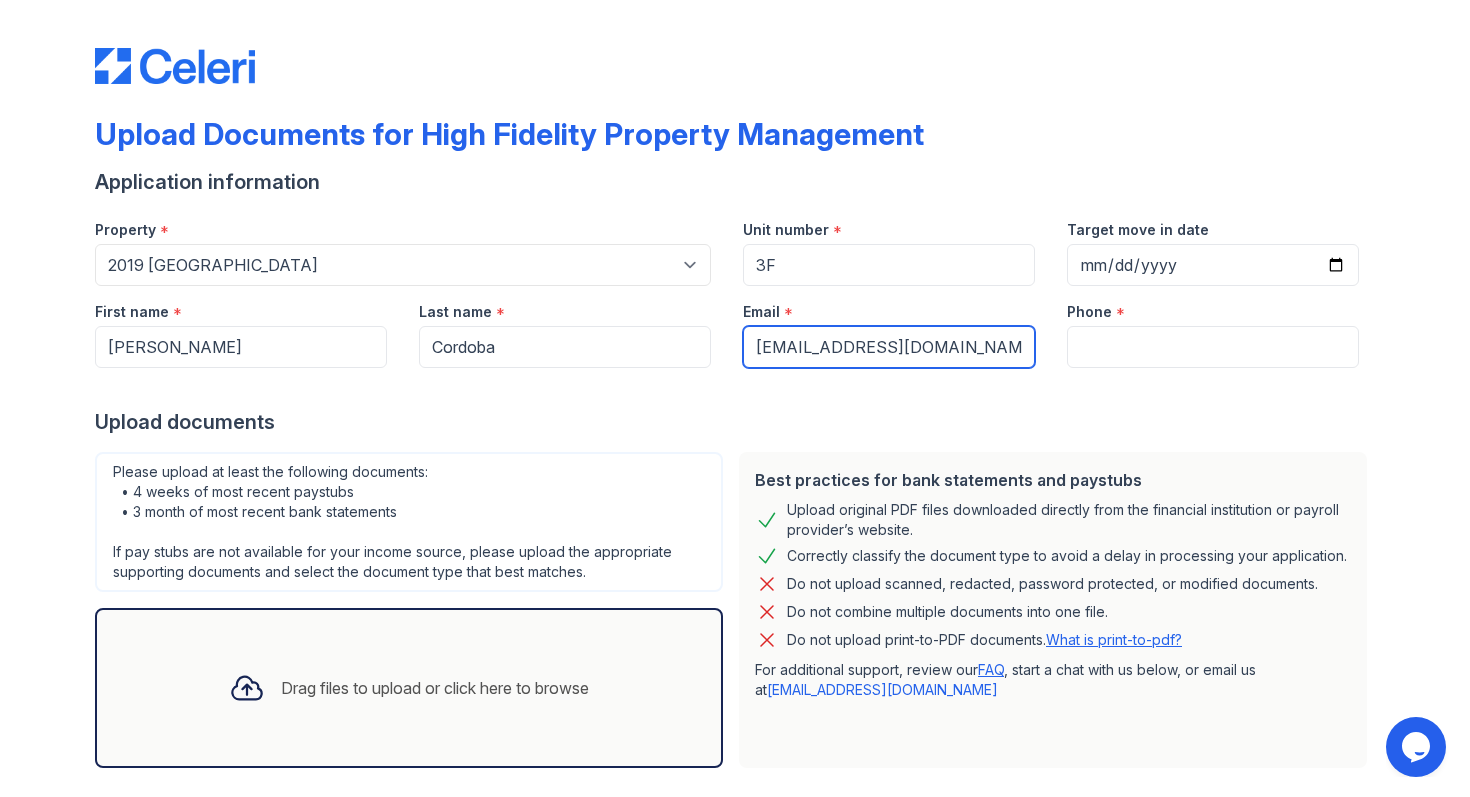 type on "[EMAIL_ADDRESS][DOMAIN_NAME]" 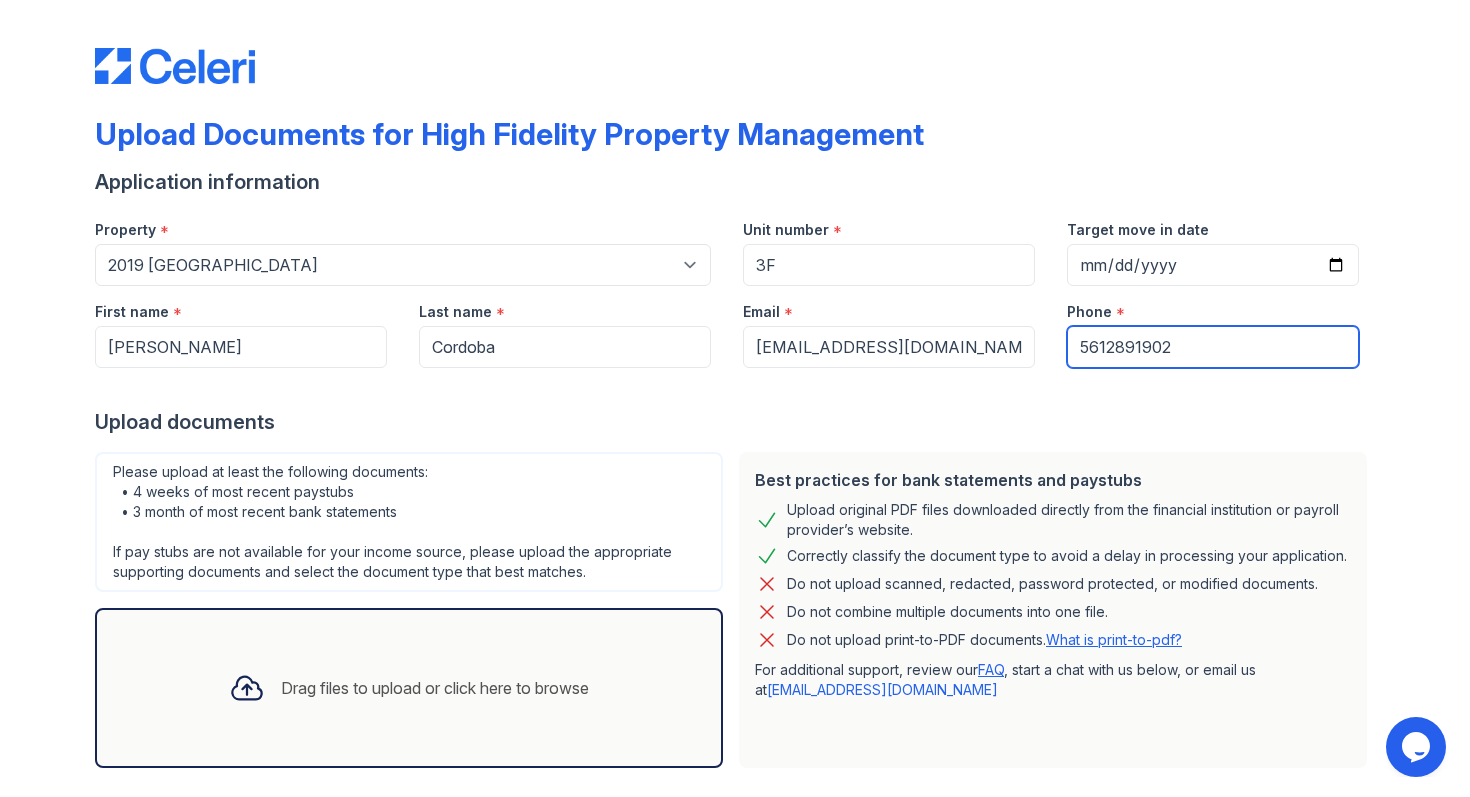 type on "5612891902" 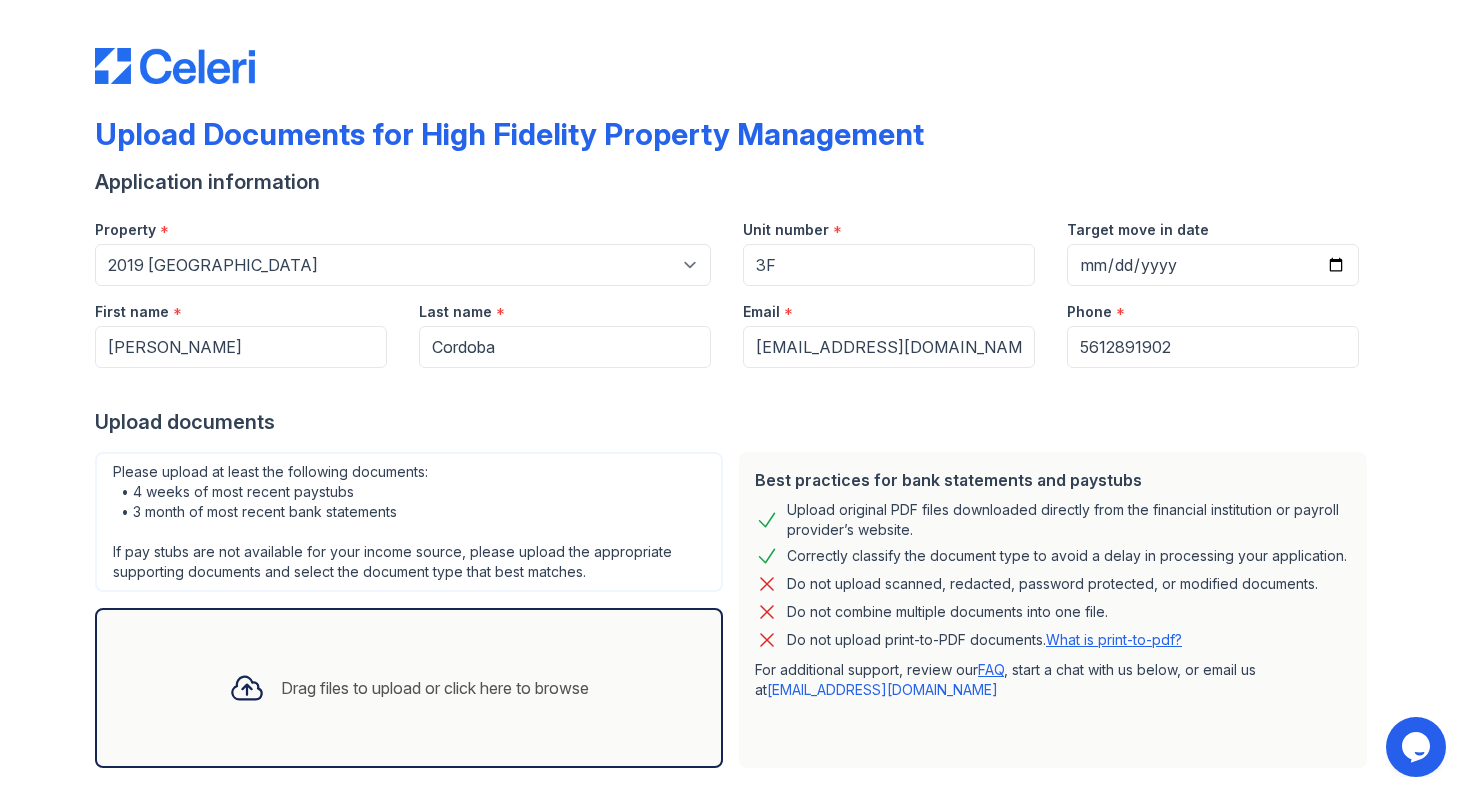 click on "Upload documents" at bounding box center (735, 422) 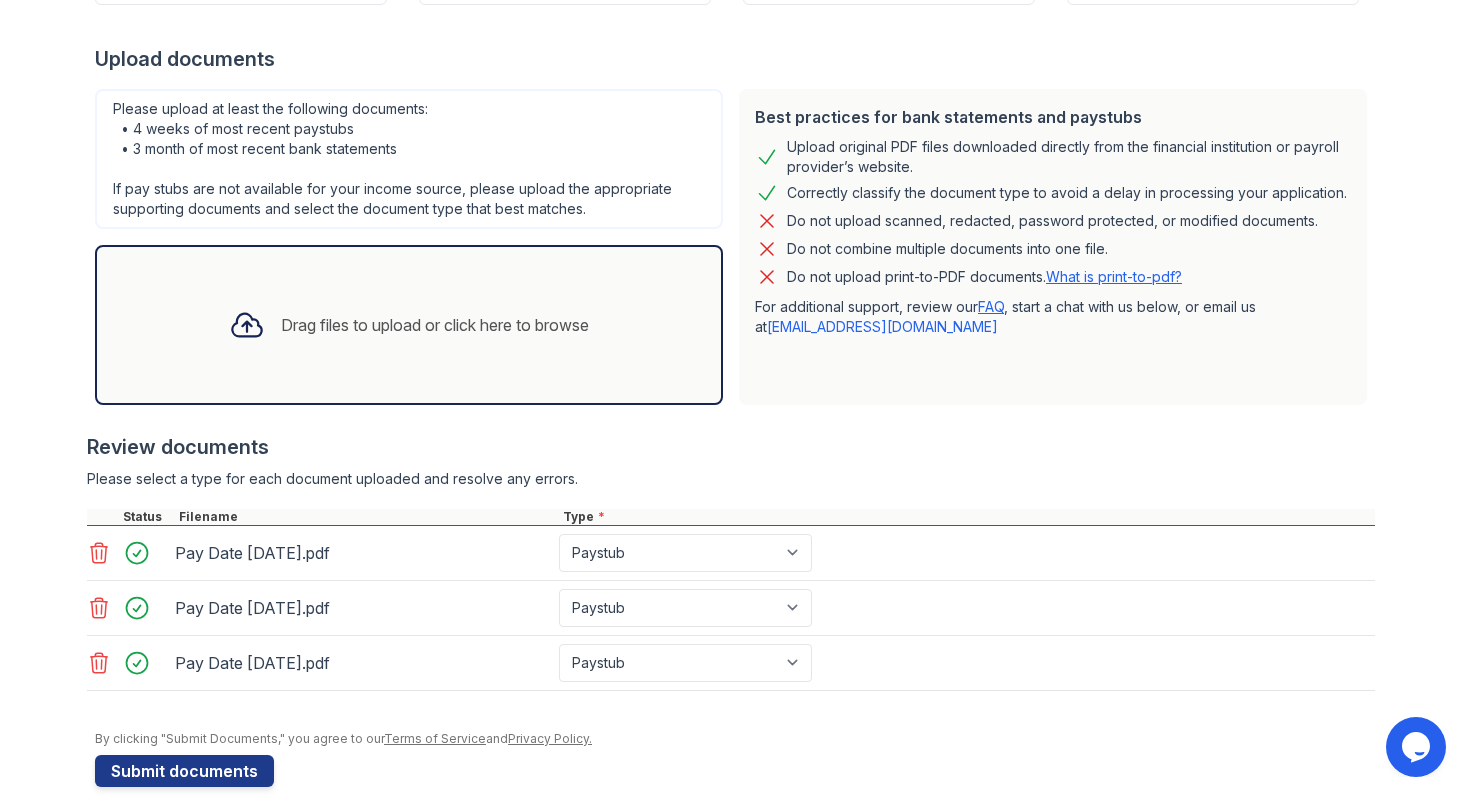 scroll, scrollTop: 393, scrollLeft: 0, axis: vertical 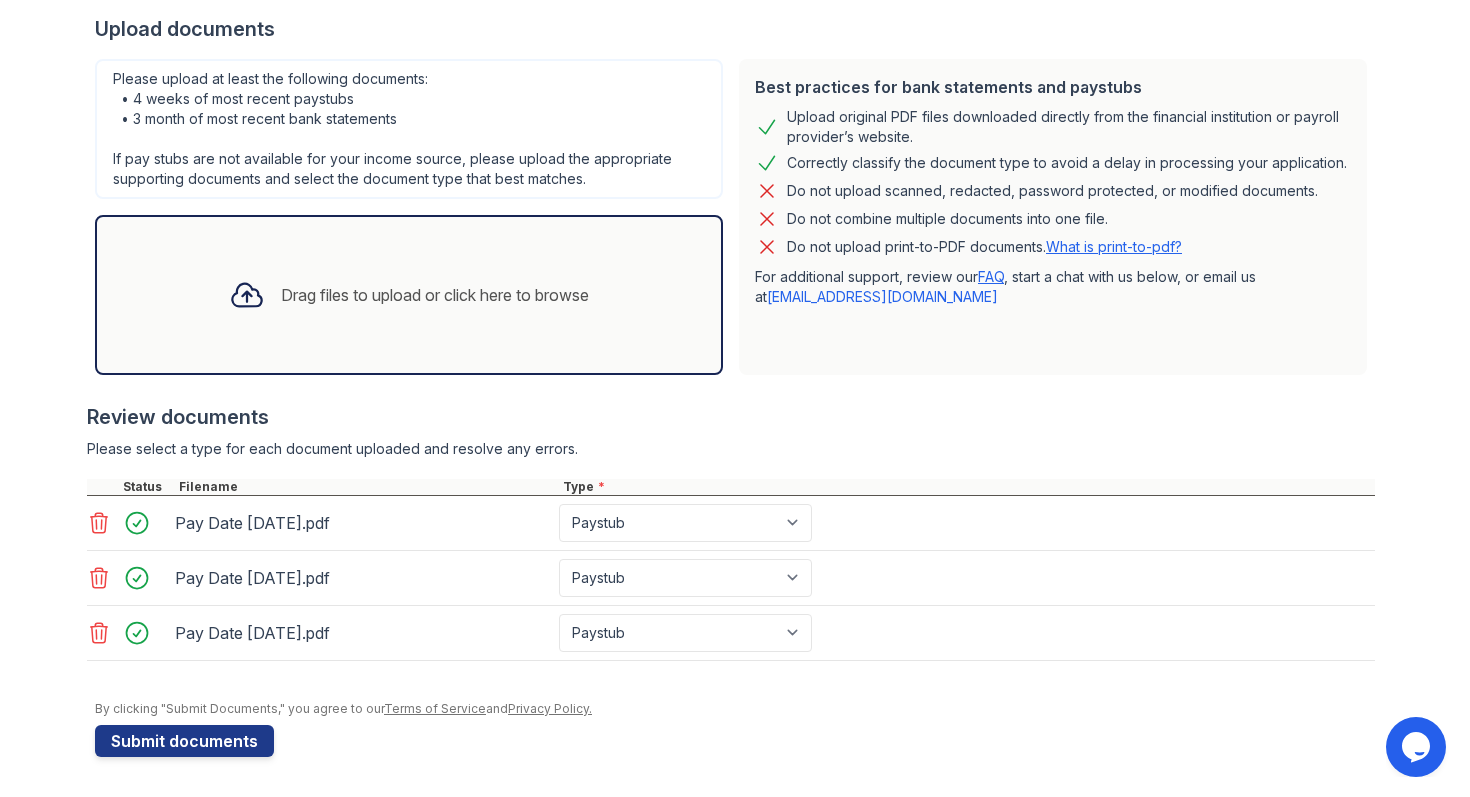 click on "FAQ" at bounding box center (991, 276) 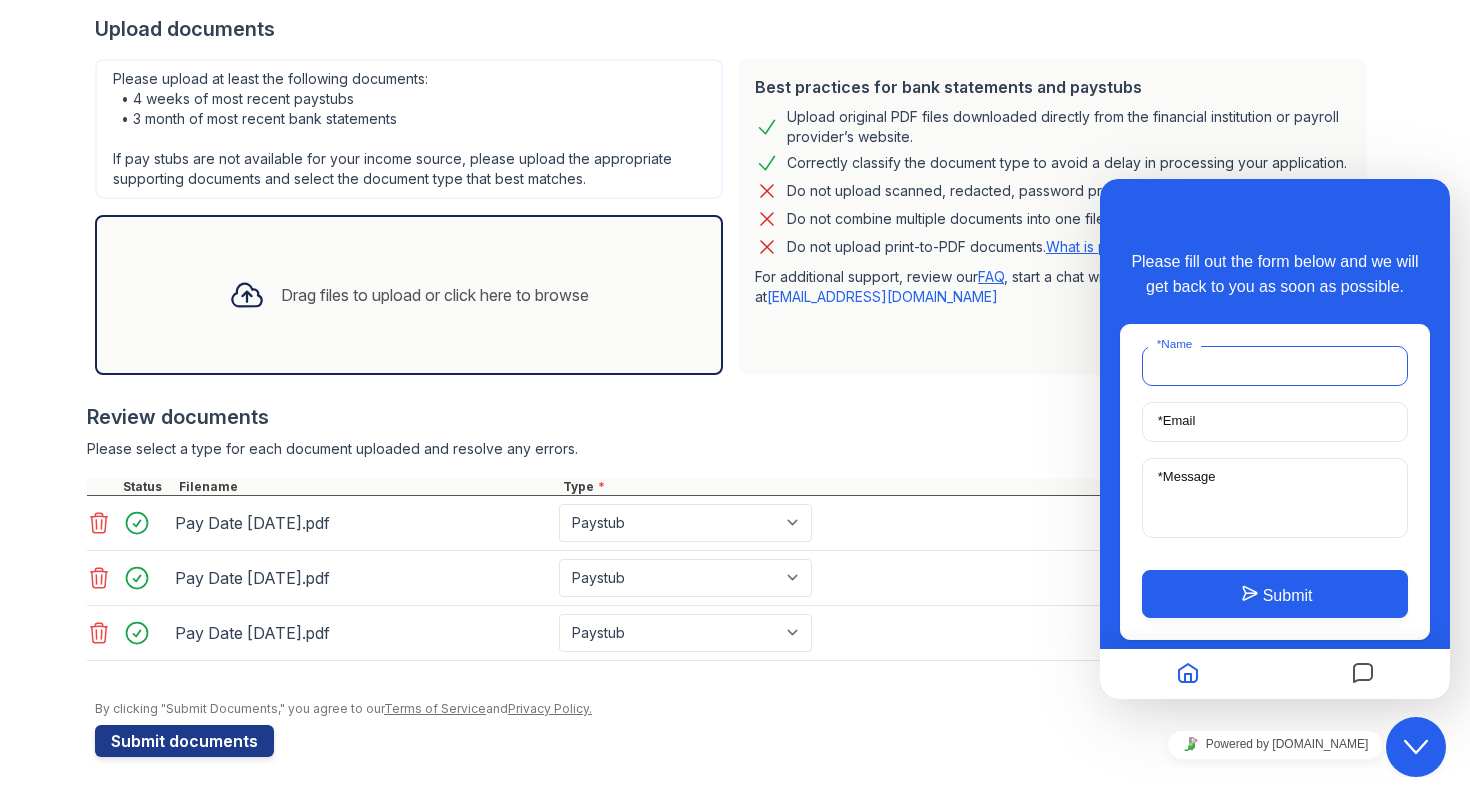 click on "*  Name" at bounding box center (1275, 366) 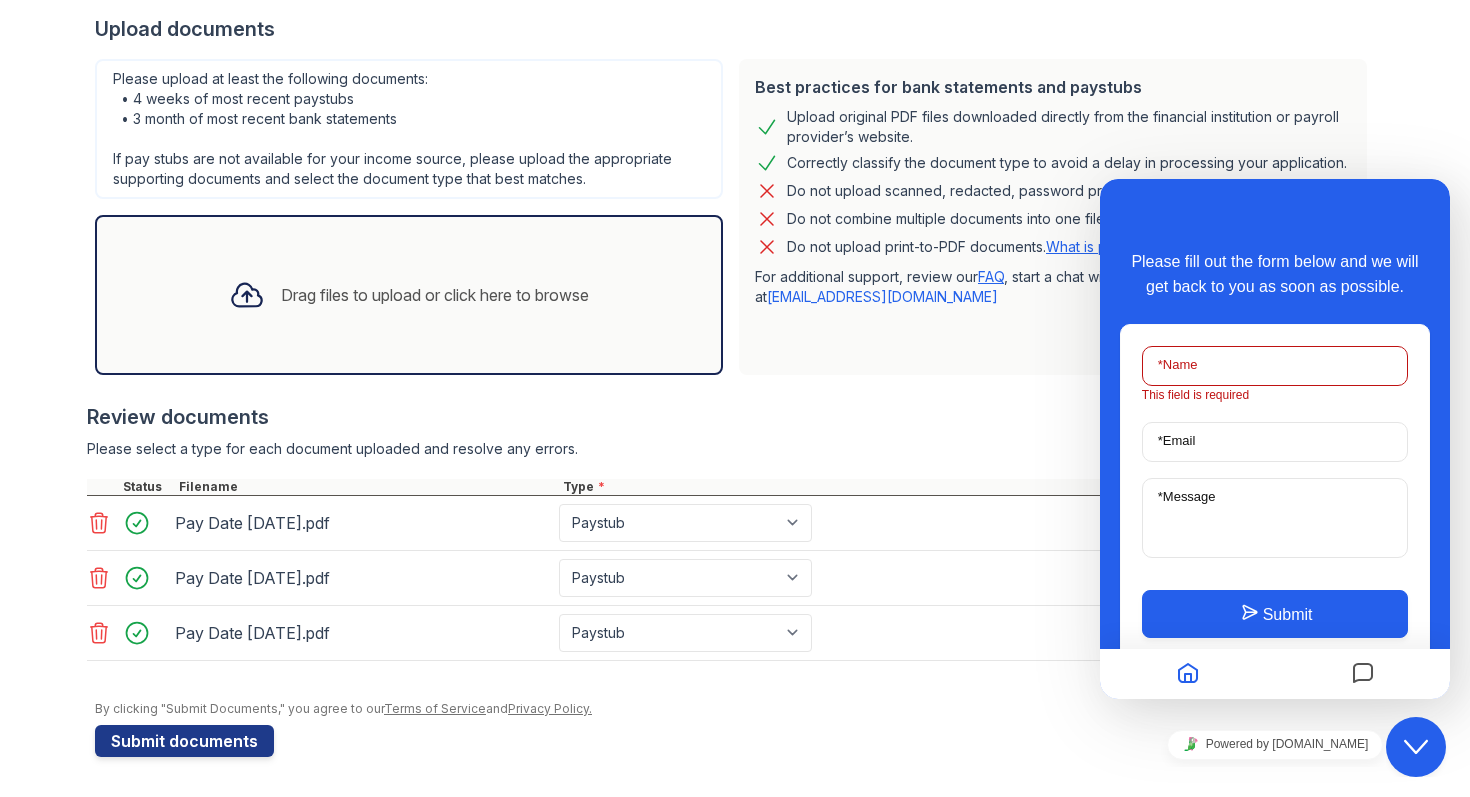 click at bounding box center (1363, 674) 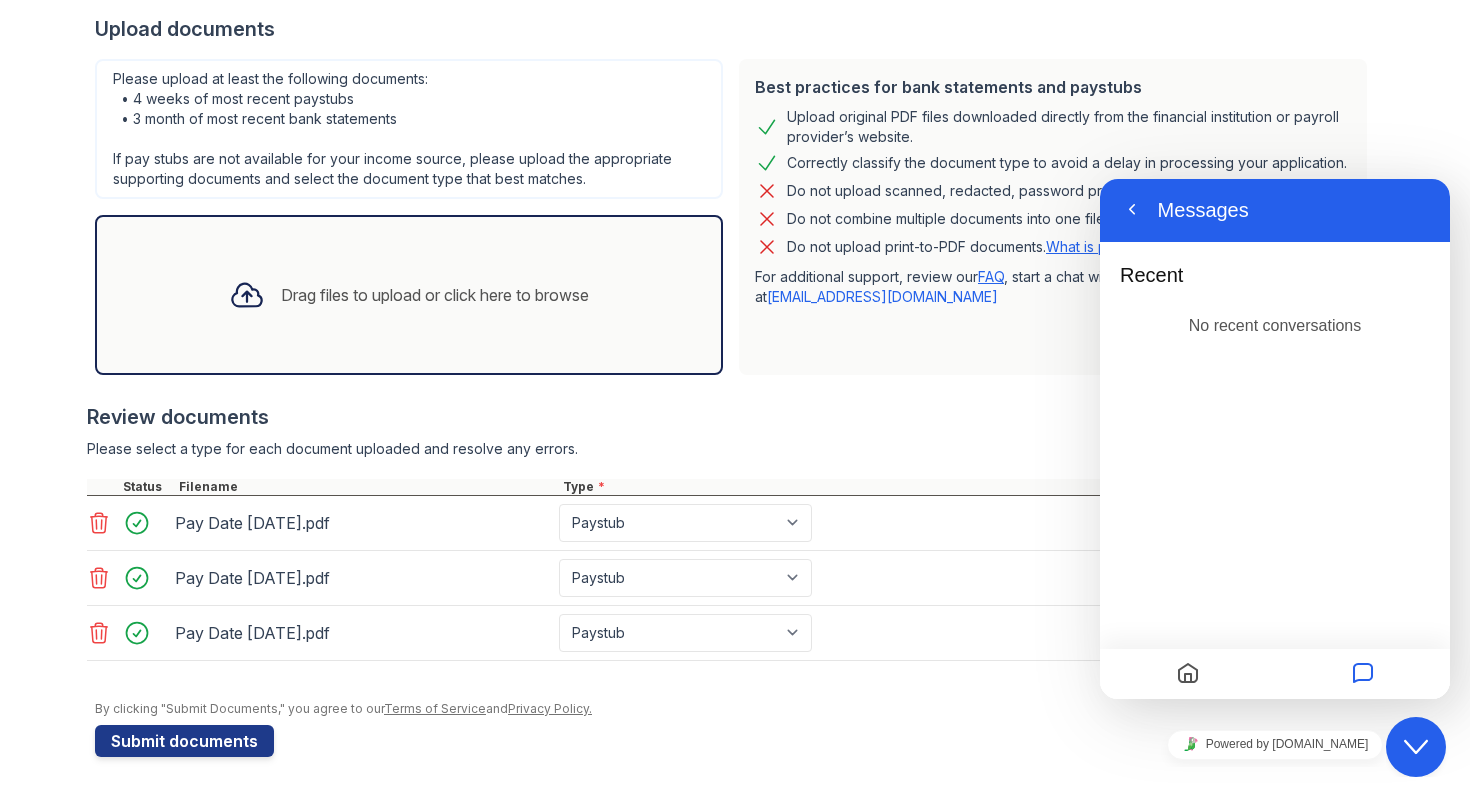click on "Recent No recent conversations" at bounding box center (1275, 341) 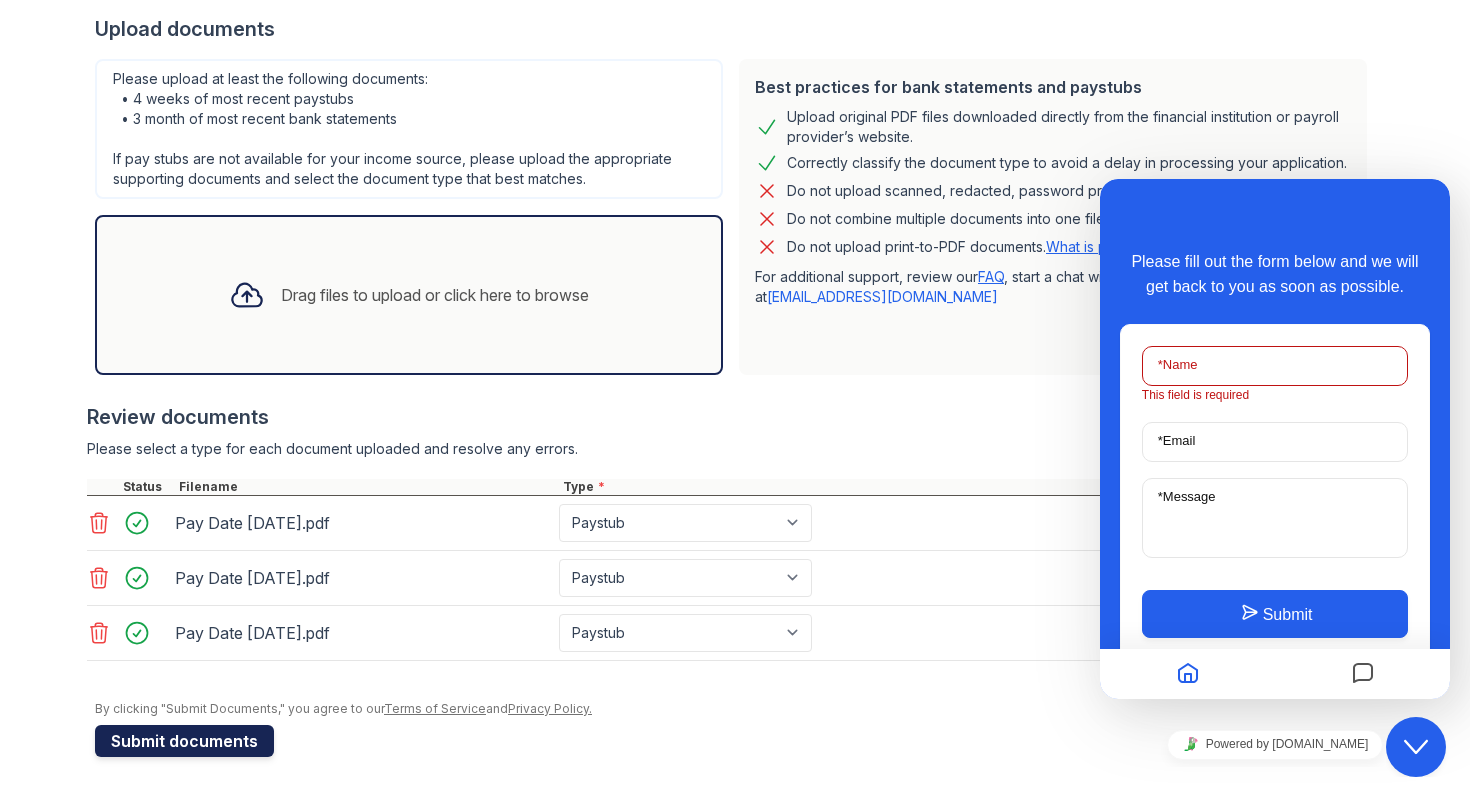 click on "Submit documents" at bounding box center [184, 741] 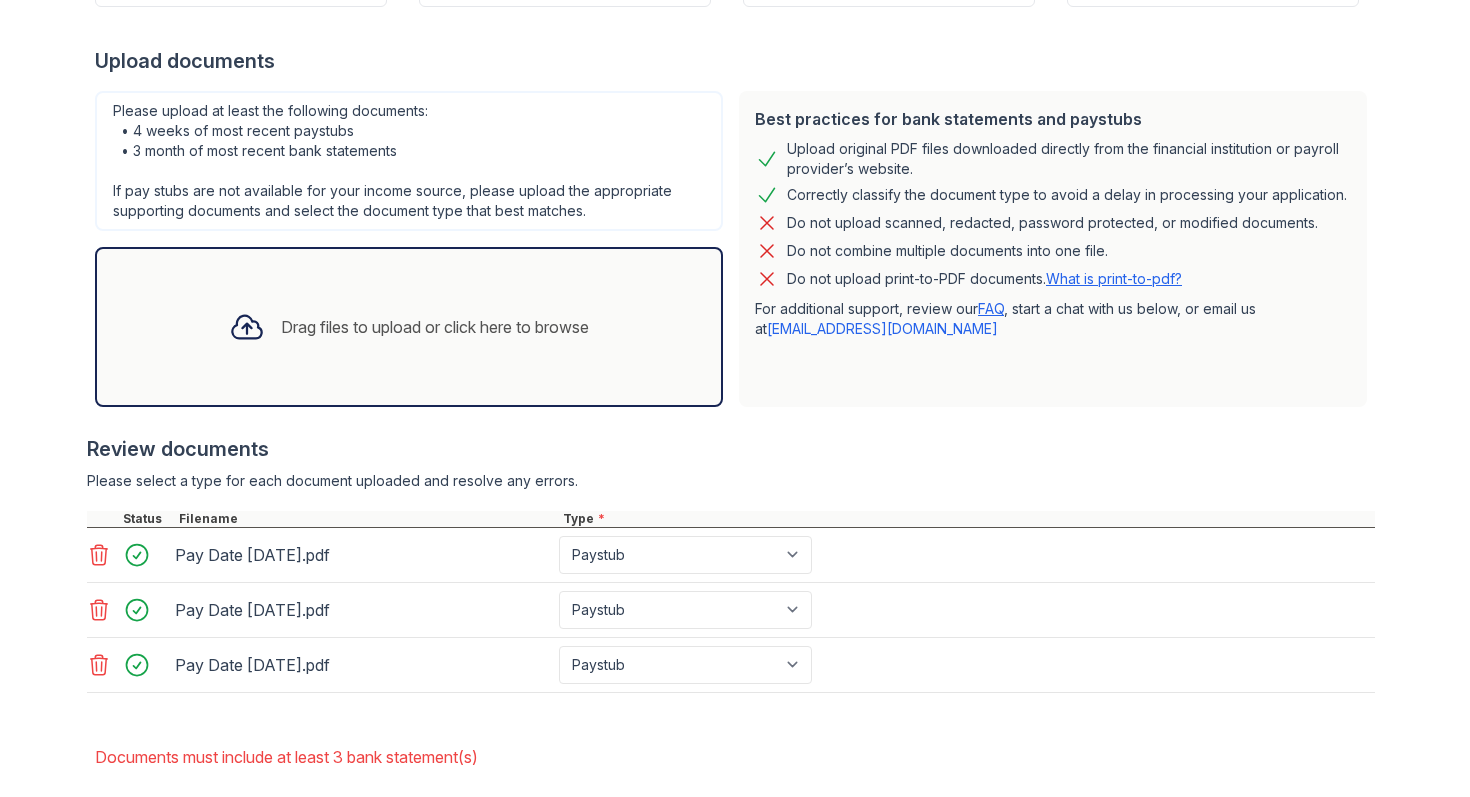 scroll, scrollTop: 441, scrollLeft: 0, axis: vertical 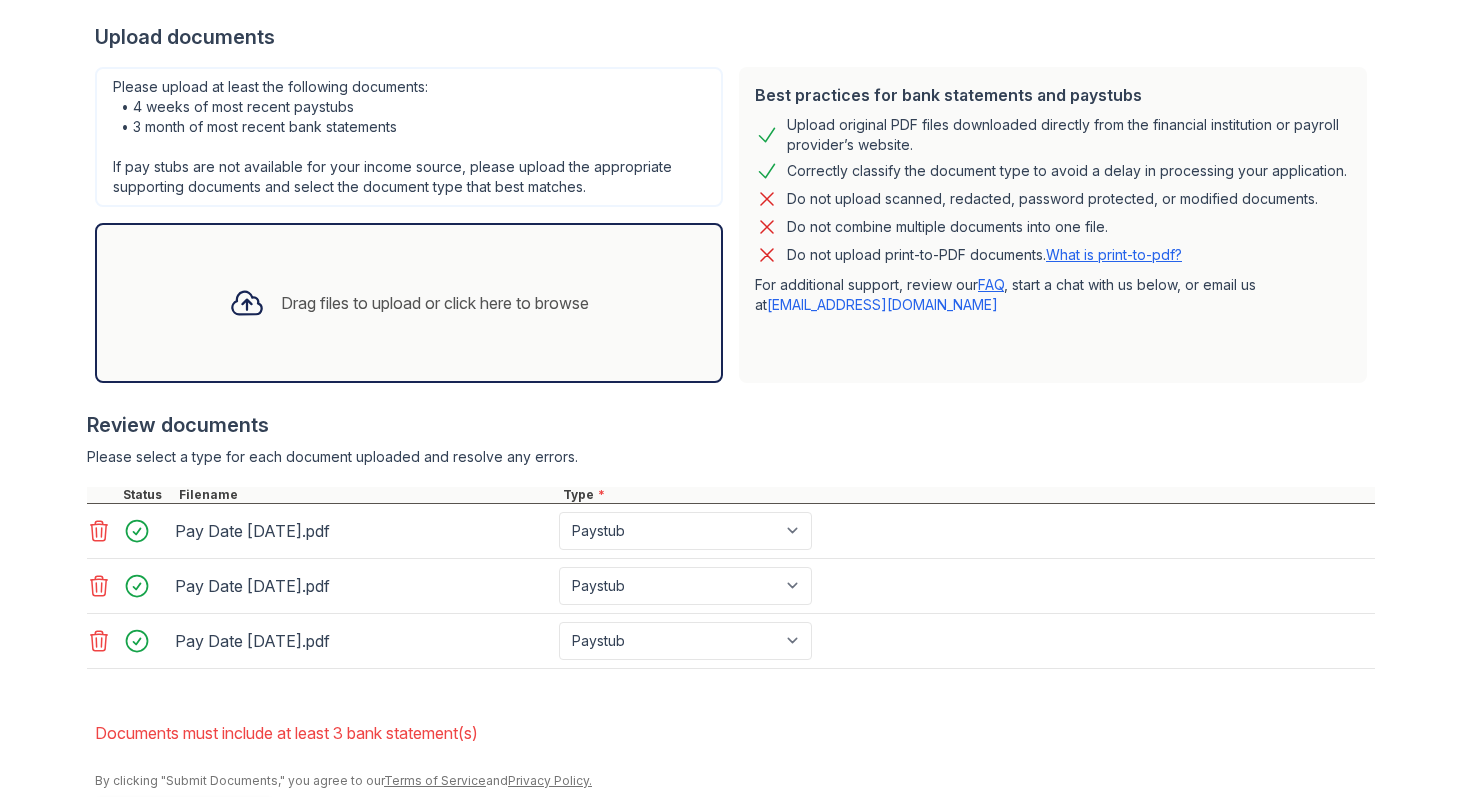 click on "Drag files to upload or click here to browse" at bounding box center [409, 303] 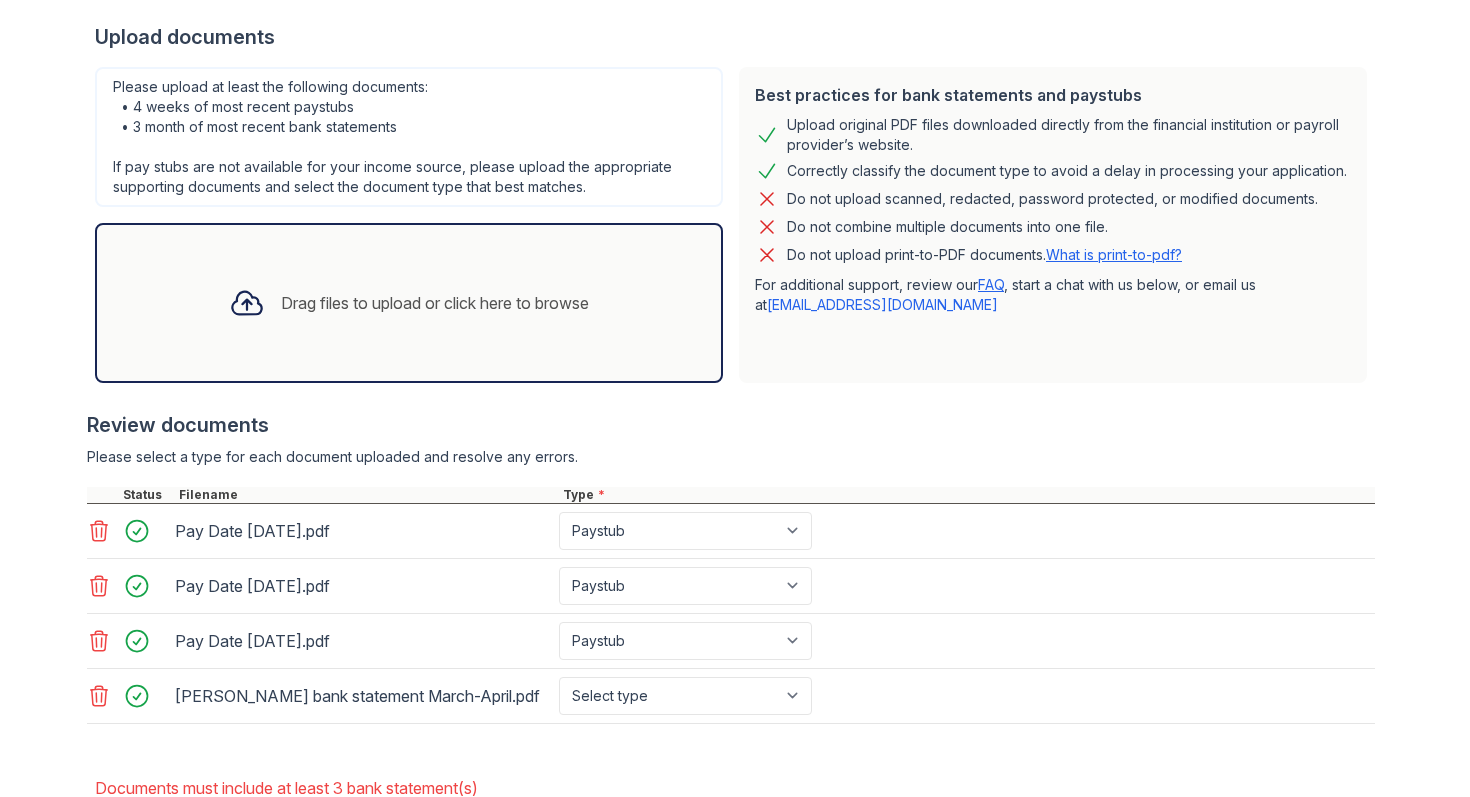 click on "[PERSON_NAME] bank statement March-April.pdf" at bounding box center (363, 696) 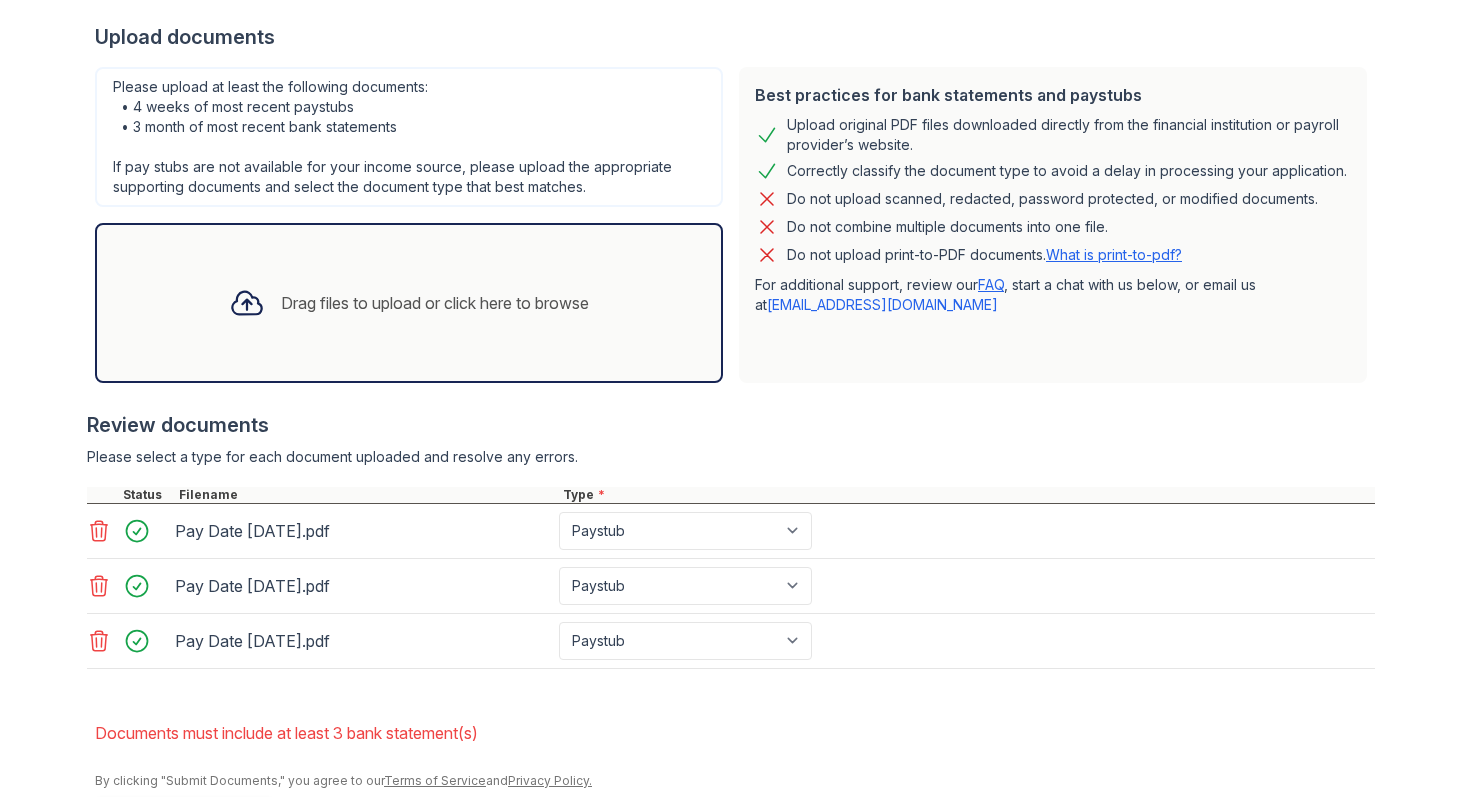 scroll, scrollTop: 513, scrollLeft: 0, axis: vertical 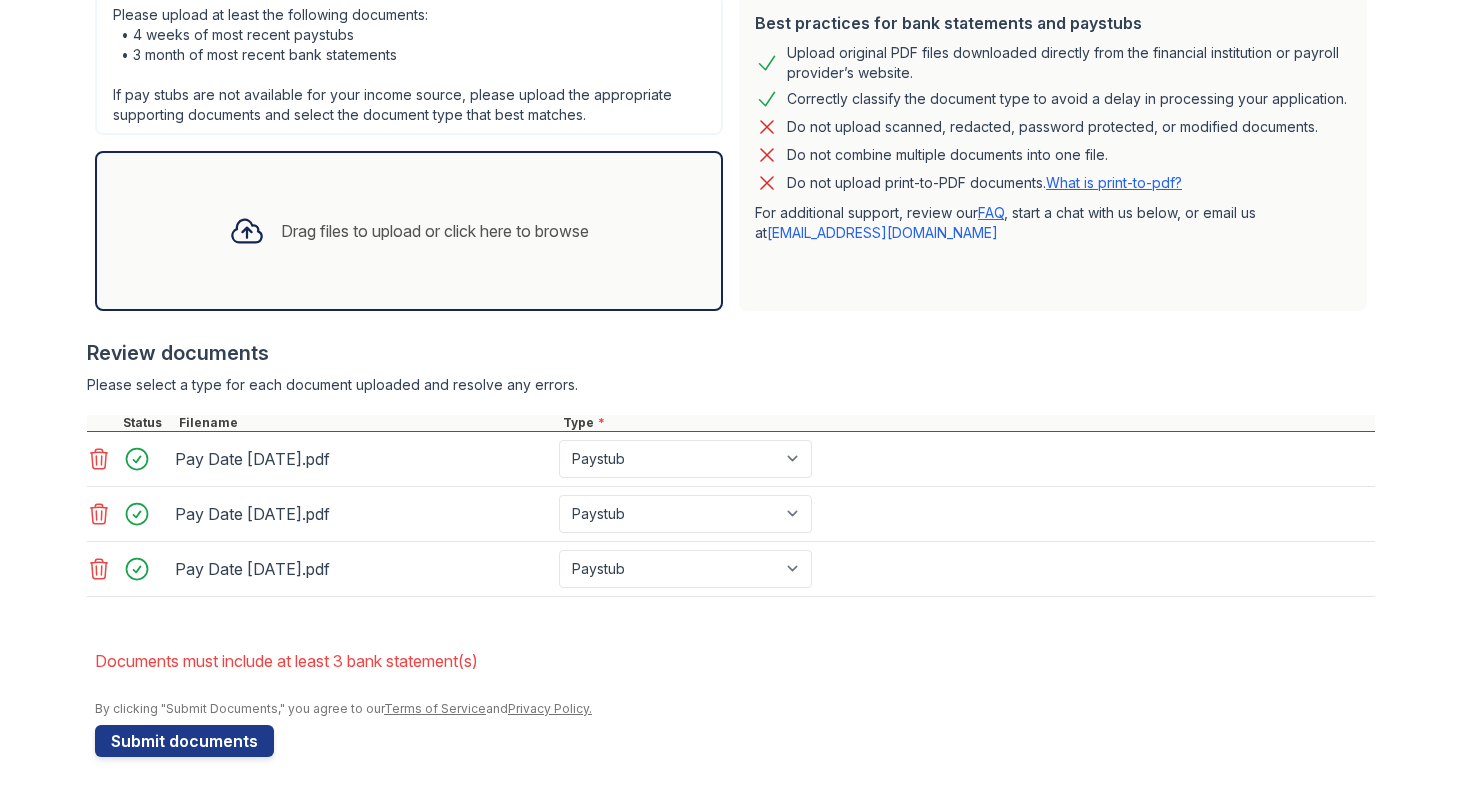 click on "Drag files to upload or click here to browse" at bounding box center (409, 231) 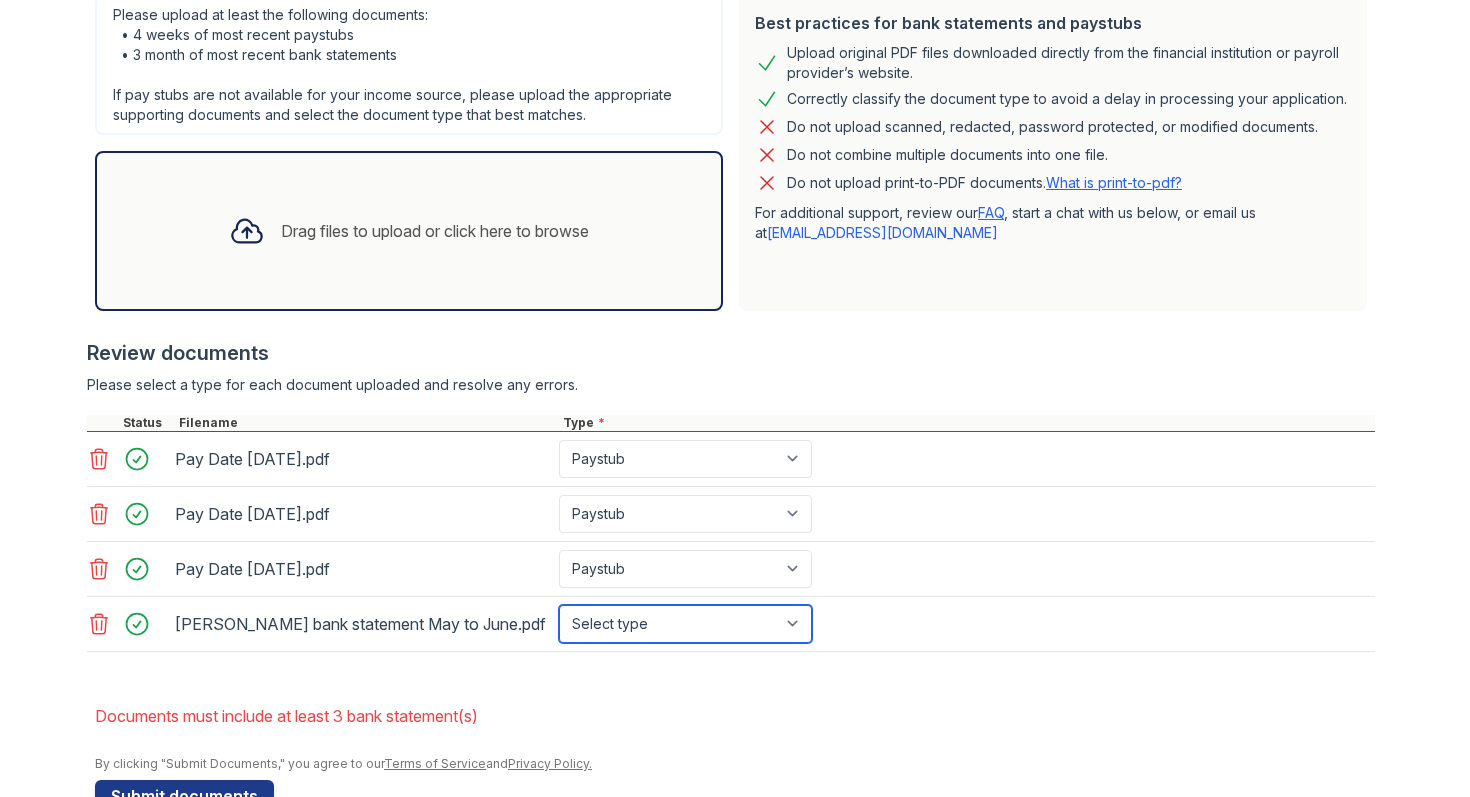 click on "Select type
Paystub
Bank Statement
Offer Letter
Tax Documents
Benefit Award Letter
Investment Account Statement
Other" at bounding box center [685, 624] 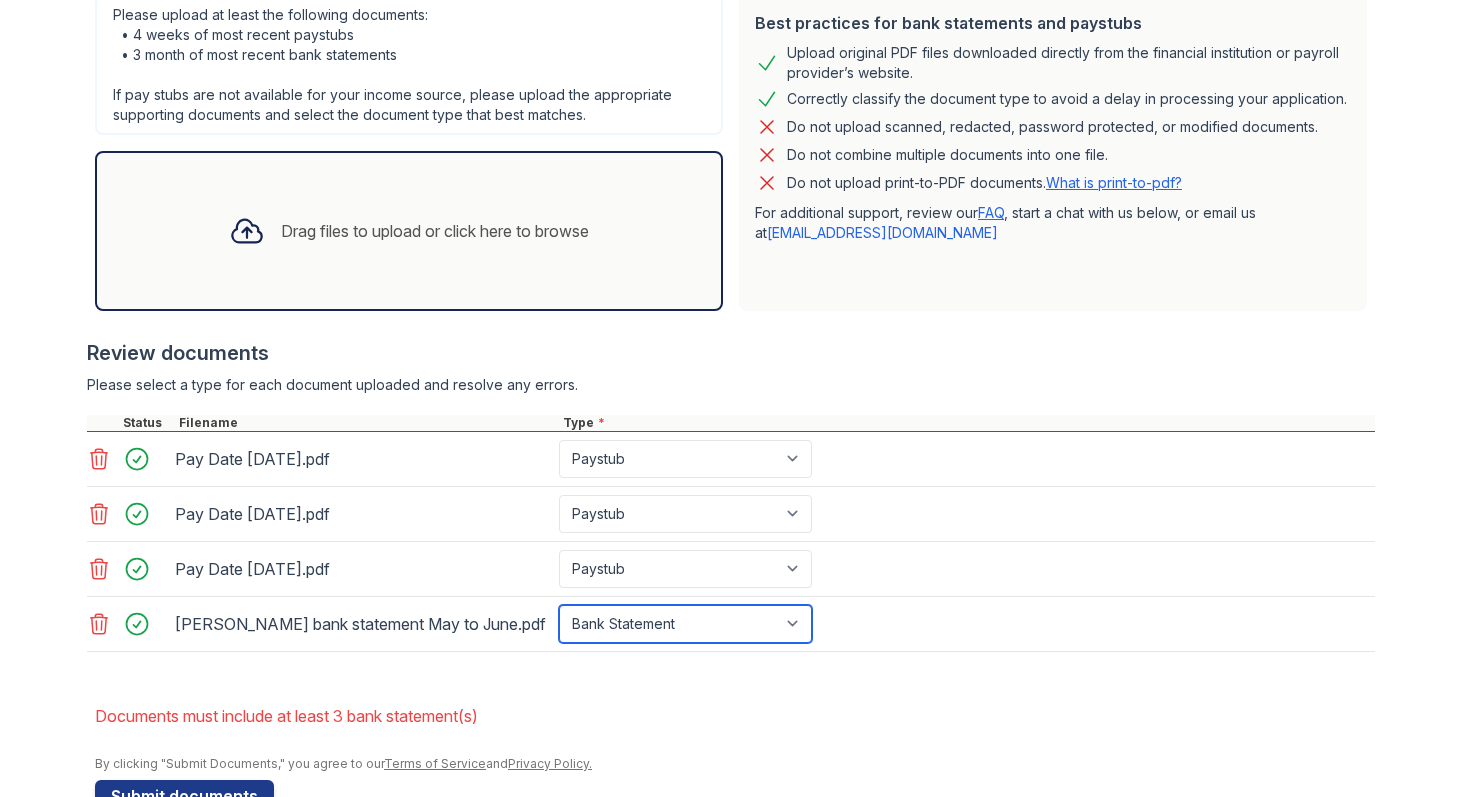 scroll, scrollTop: 568, scrollLeft: 0, axis: vertical 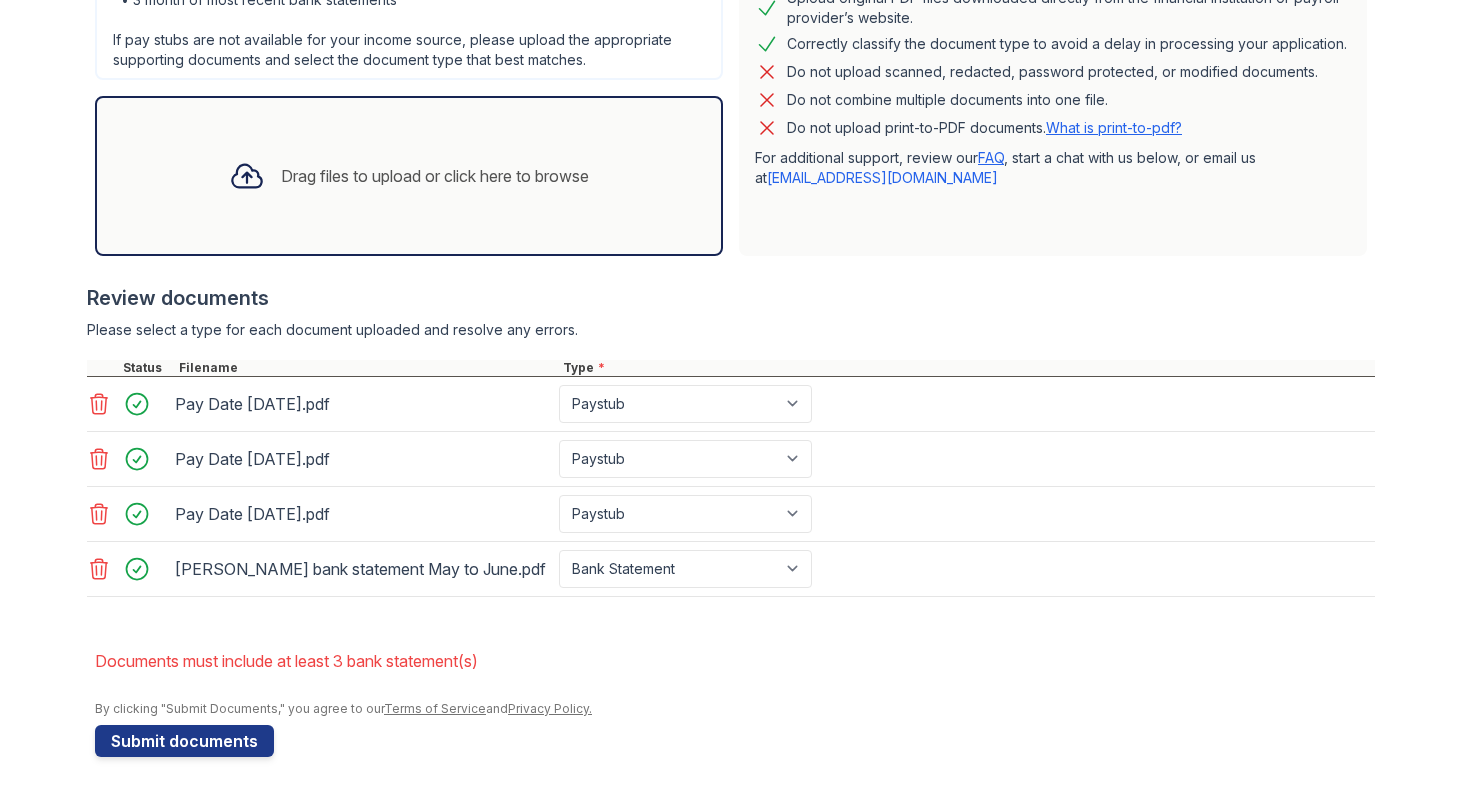 click on "Drag files to upload or click here to browse" at bounding box center (409, 176) 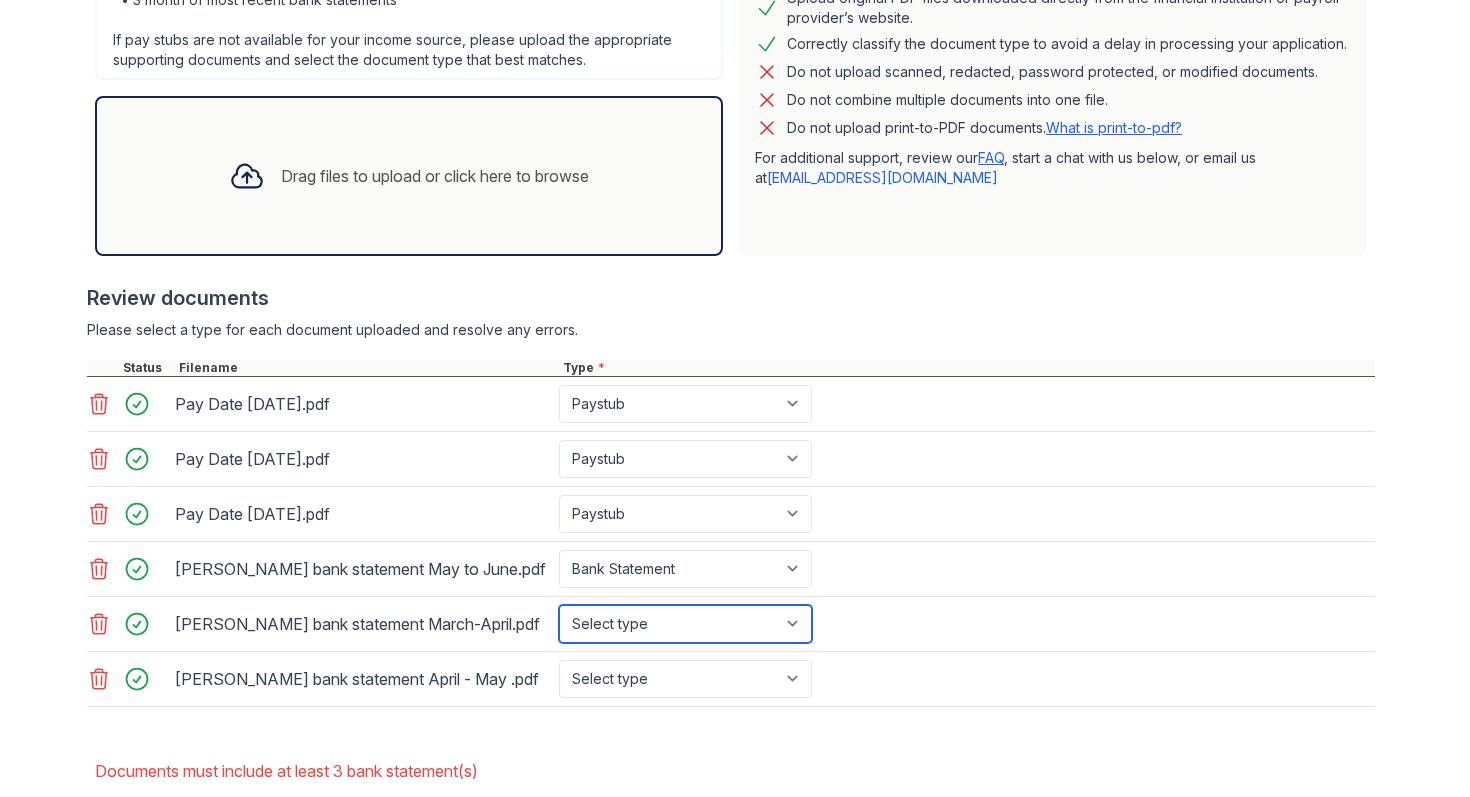 click on "Select type
Paystub
Bank Statement
Offer Letter
Tax Documents
Benefit Award Letter
Investment Account Statement
Other" at bounding box center (685, 624) 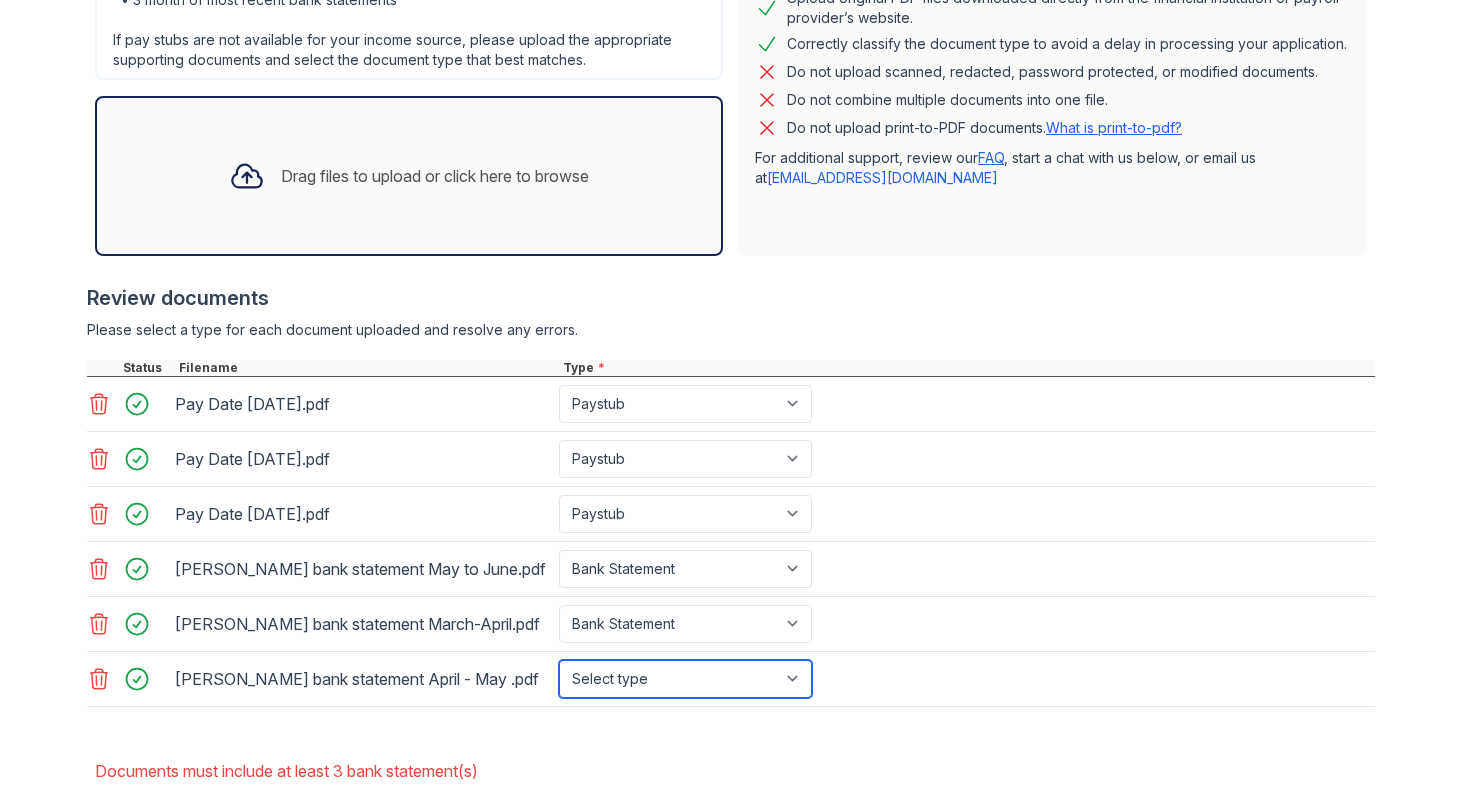 click on "Select type
Paystub
Bank Statement
Offer Letter
Tax Documents
Benefit Award Letter
Investment Account Statement
Other" at bounding box center [685, 679] 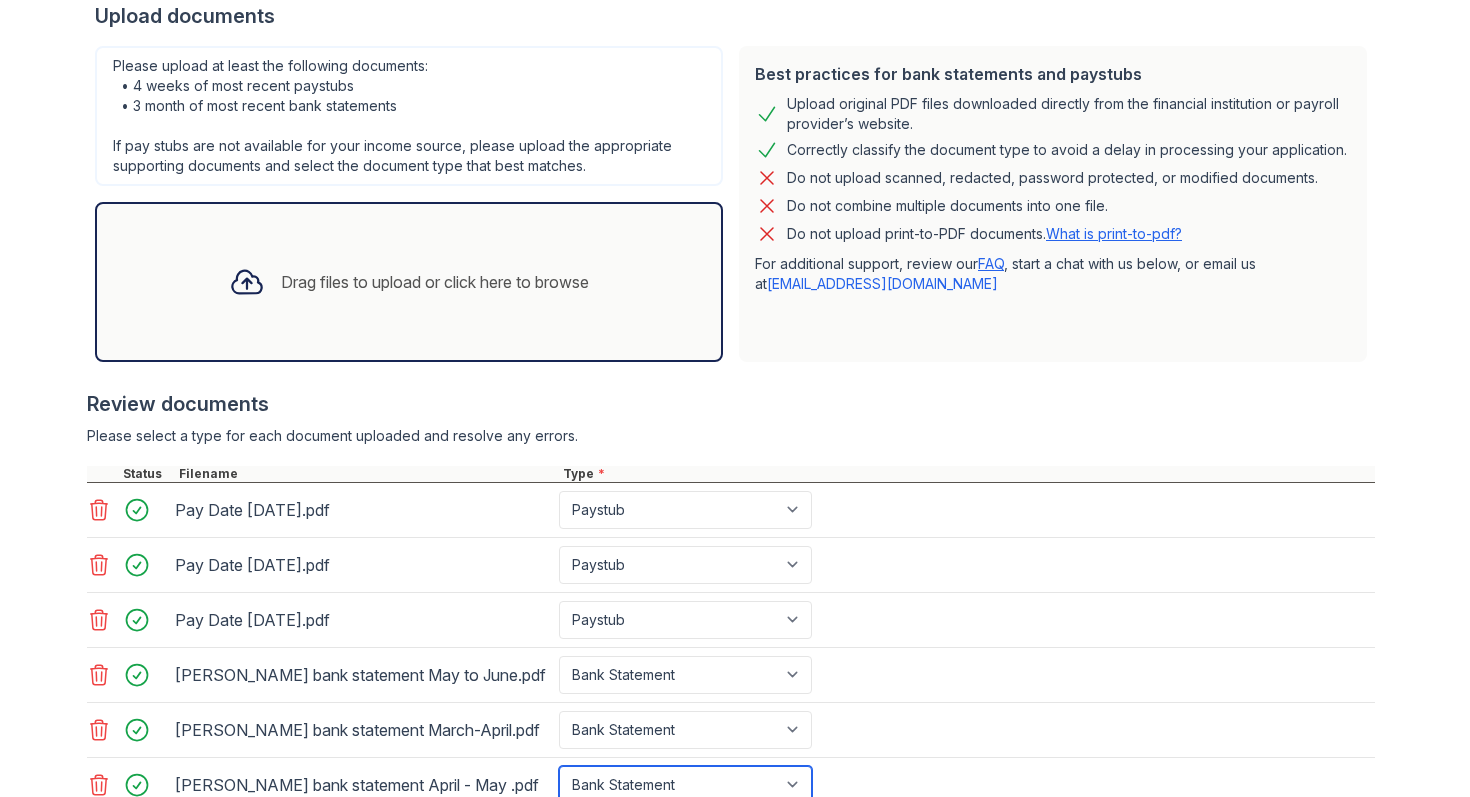 scroll, scrollTop: 678, scrollLeft: 0, axis: vertical 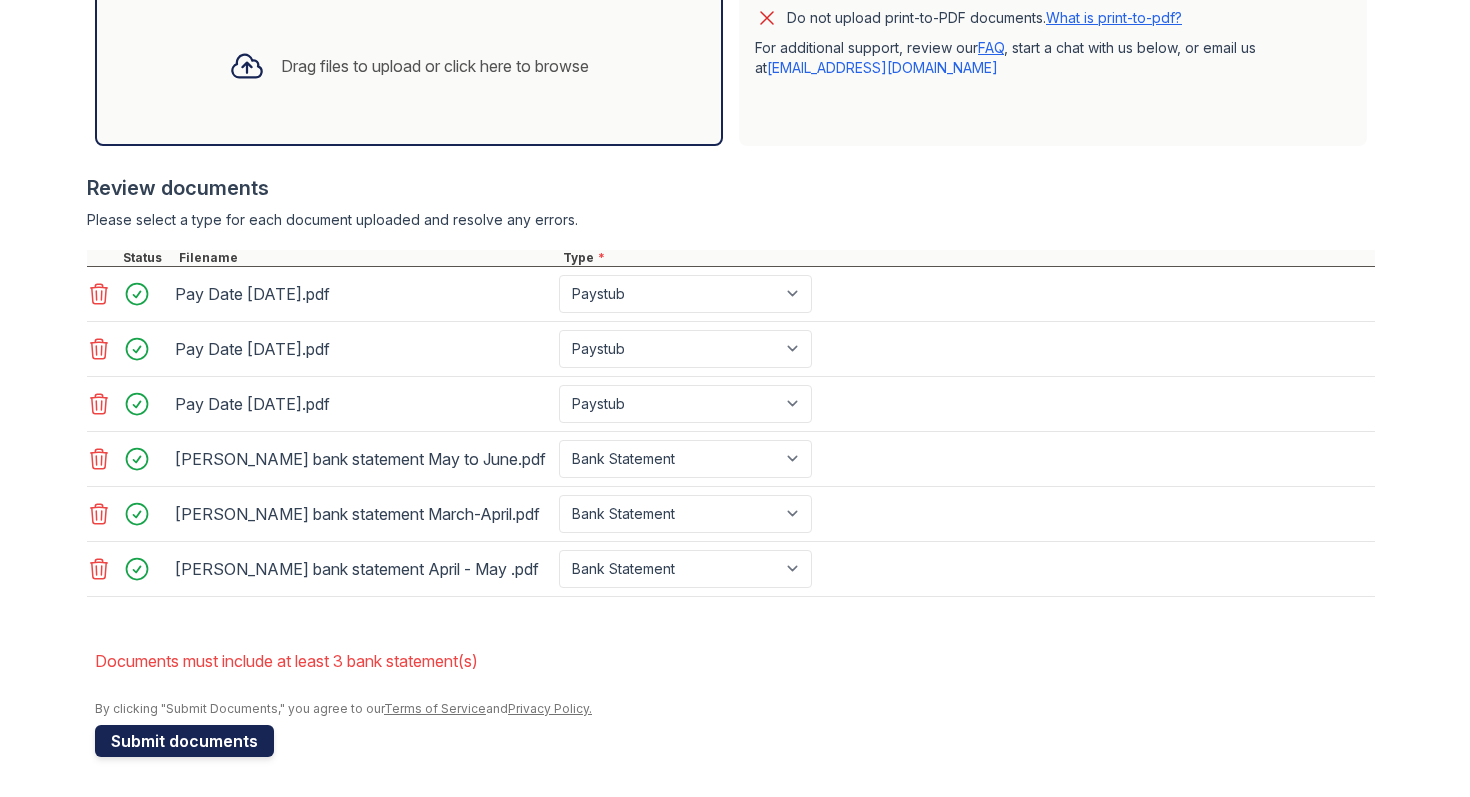 click on "Submit documents" at bounding box center (184, 741) 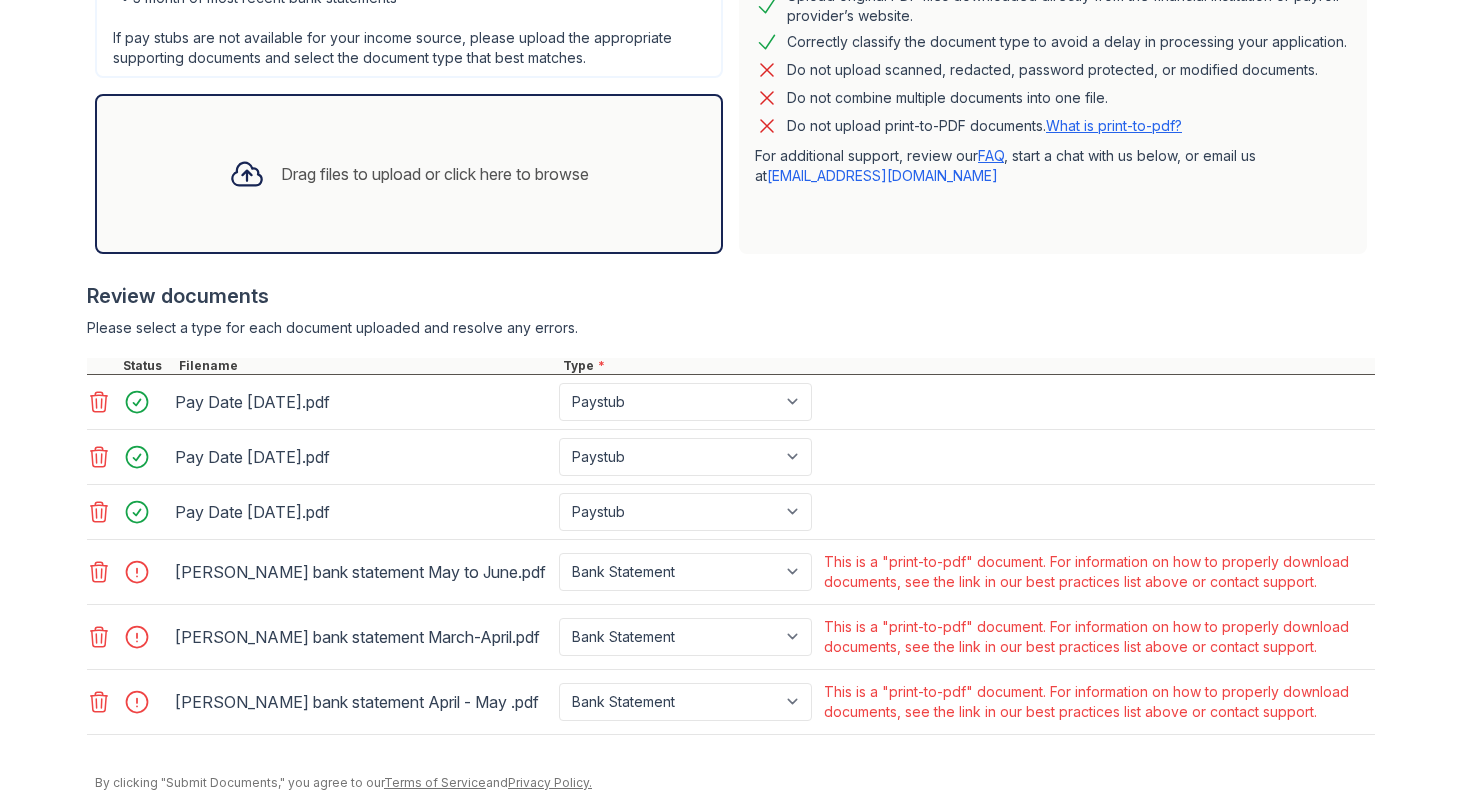 scroll, scrollTop: 644, scrollLeft: 0, axis: vertical 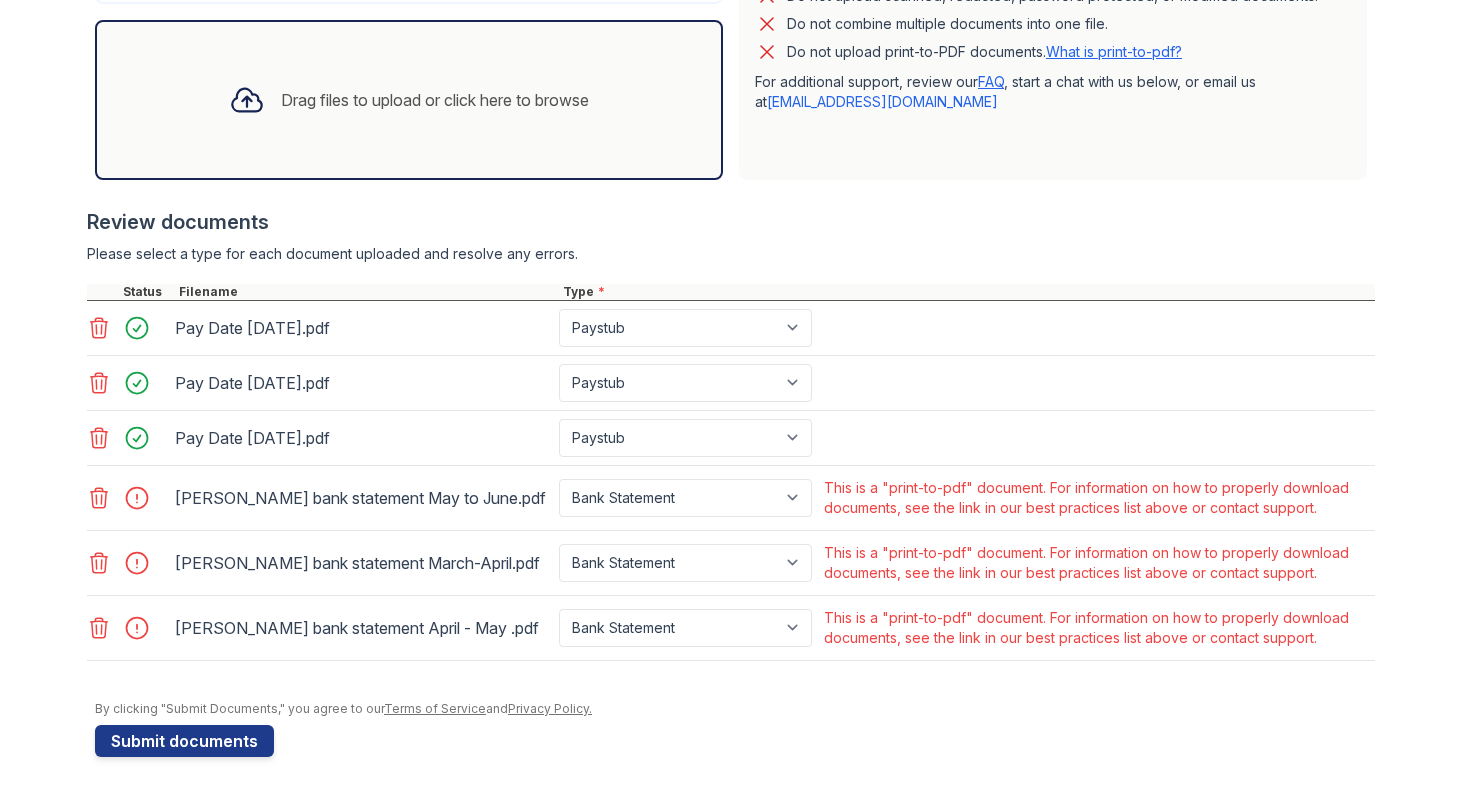 click at bounding box center [143, 498] 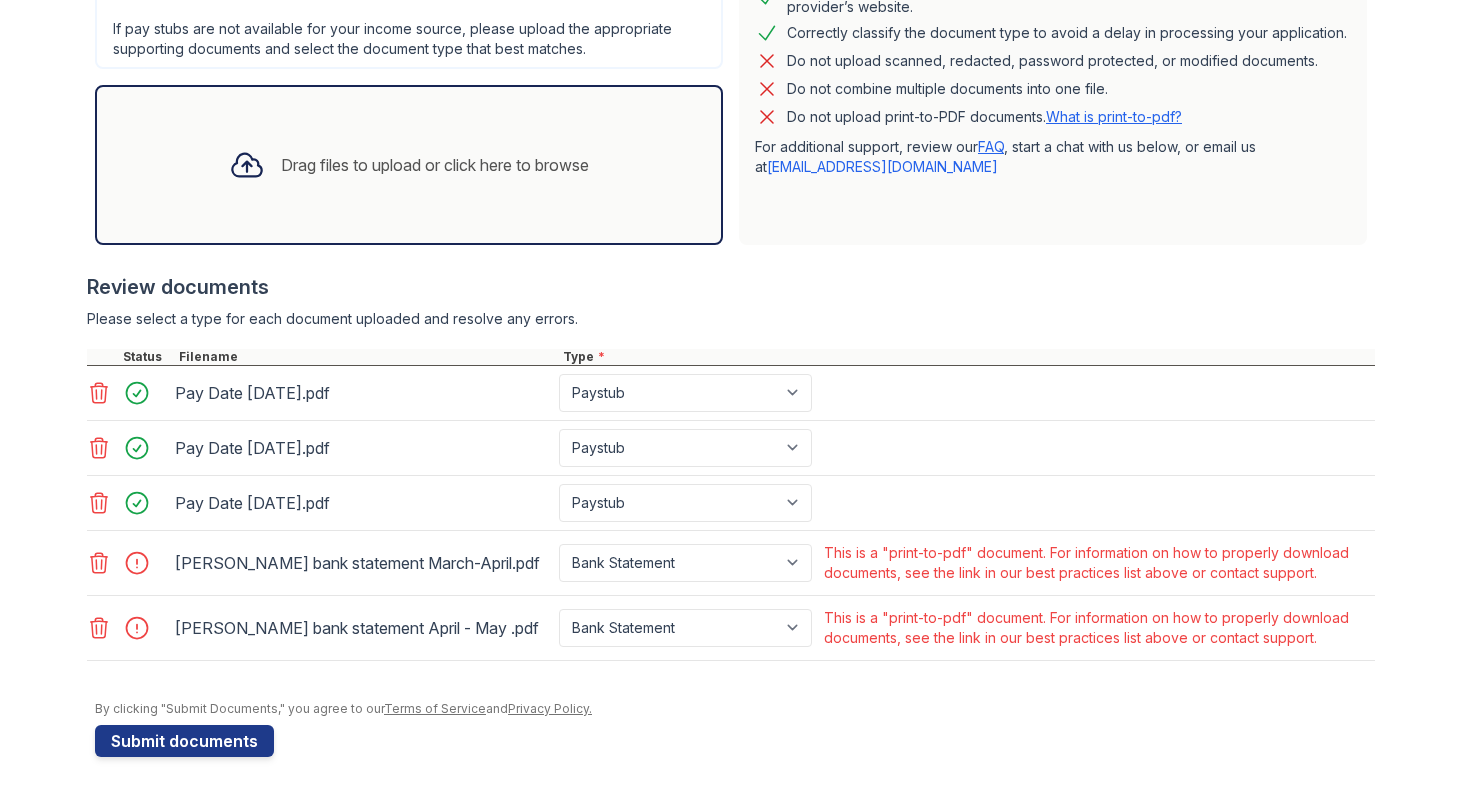 click 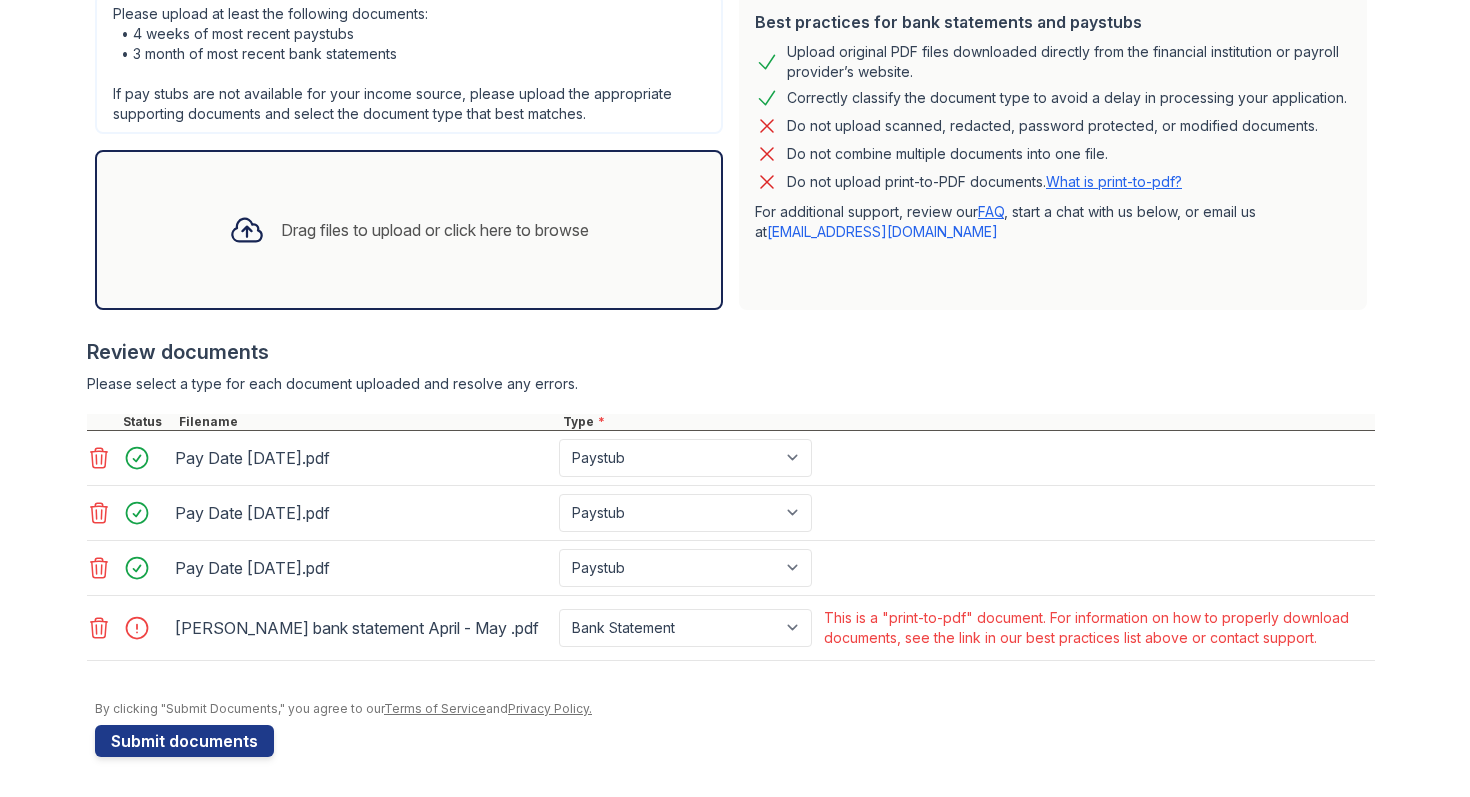 click 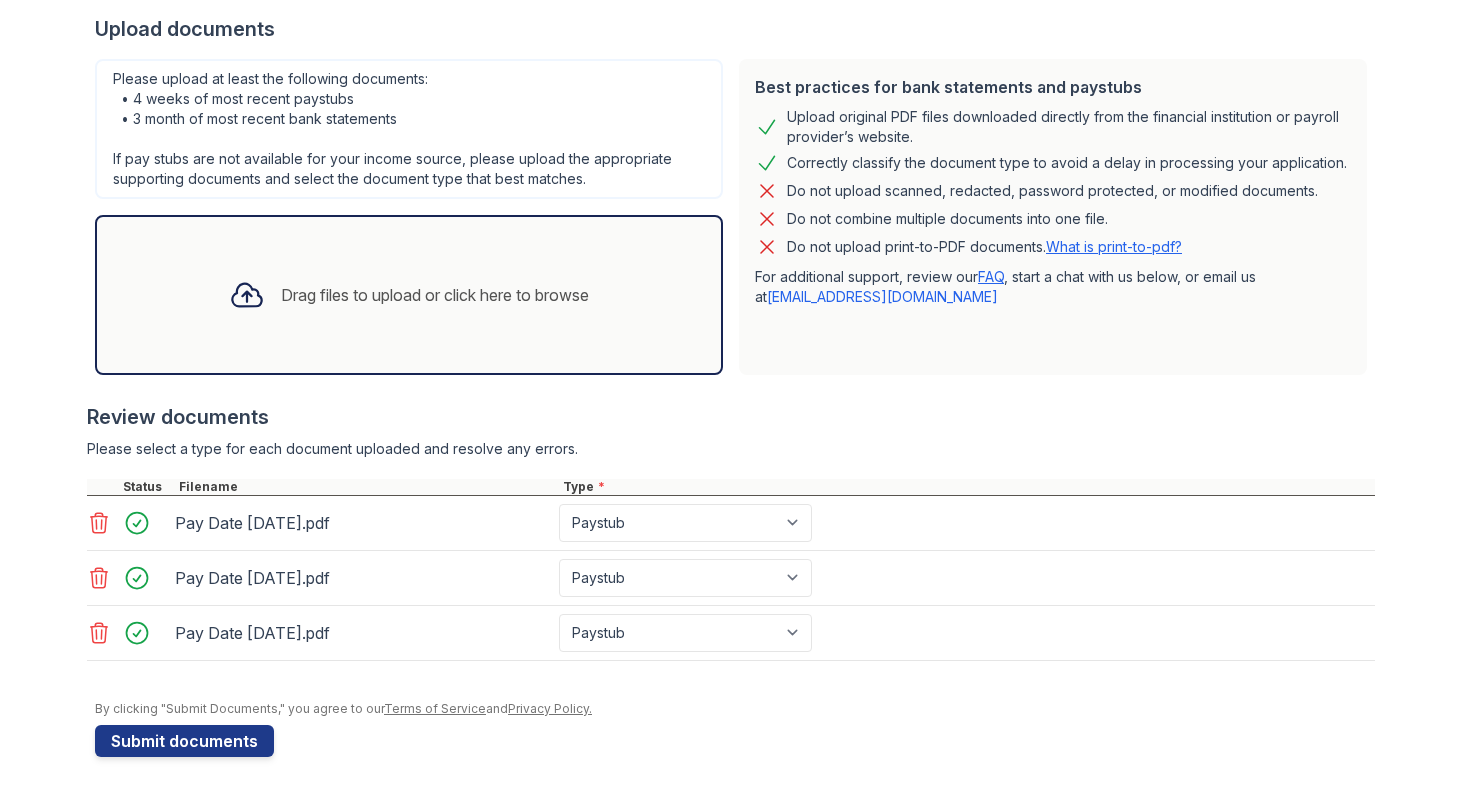 scroll, scrollTop: 449, scrollLeft: 0, axis: vertical 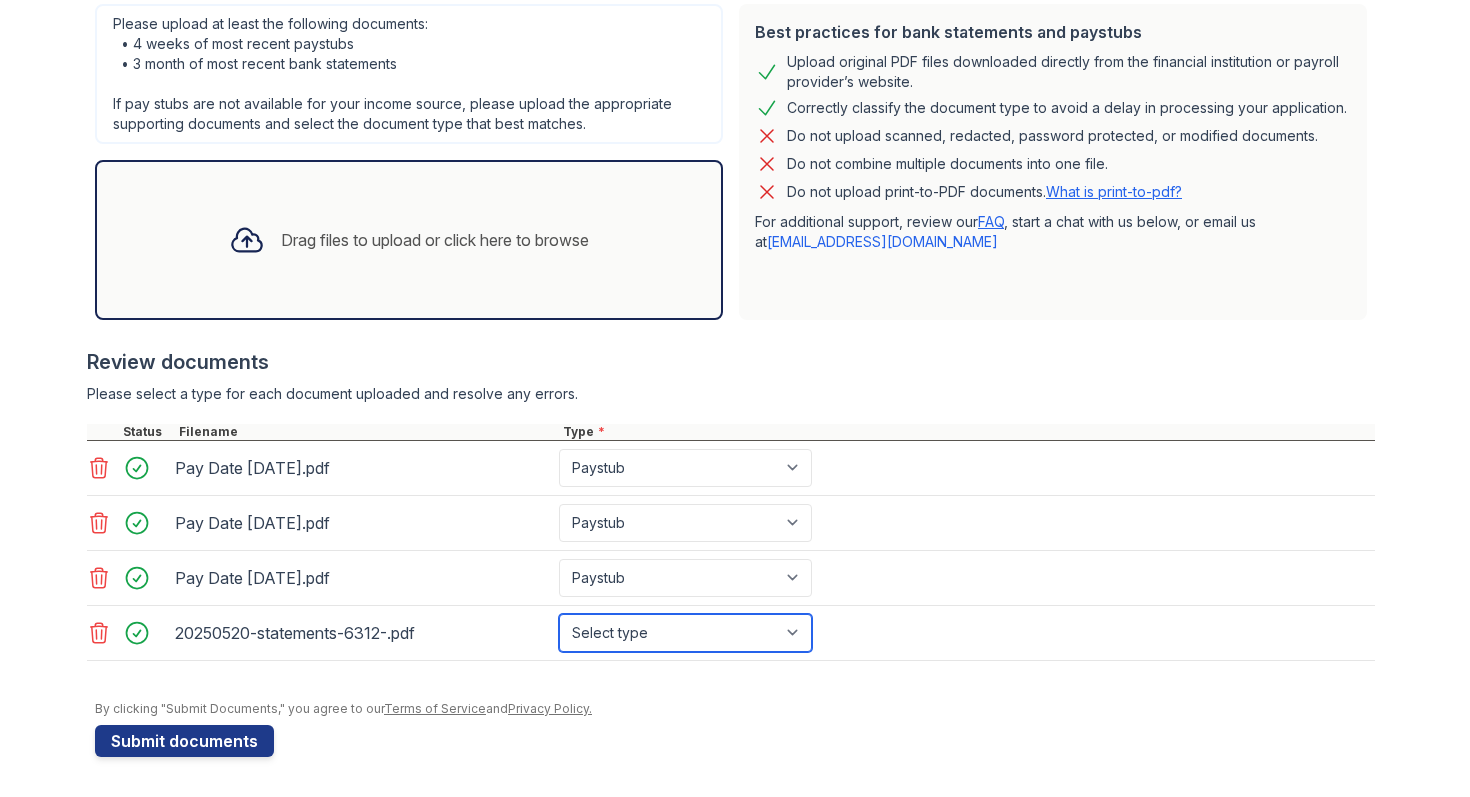 click on "Select type
Paystub
Bank Statement
Offer Letter
Tax Documents
Benefit Award Letter
Investment Account Statement
Other" at bounding box center (685, 633) 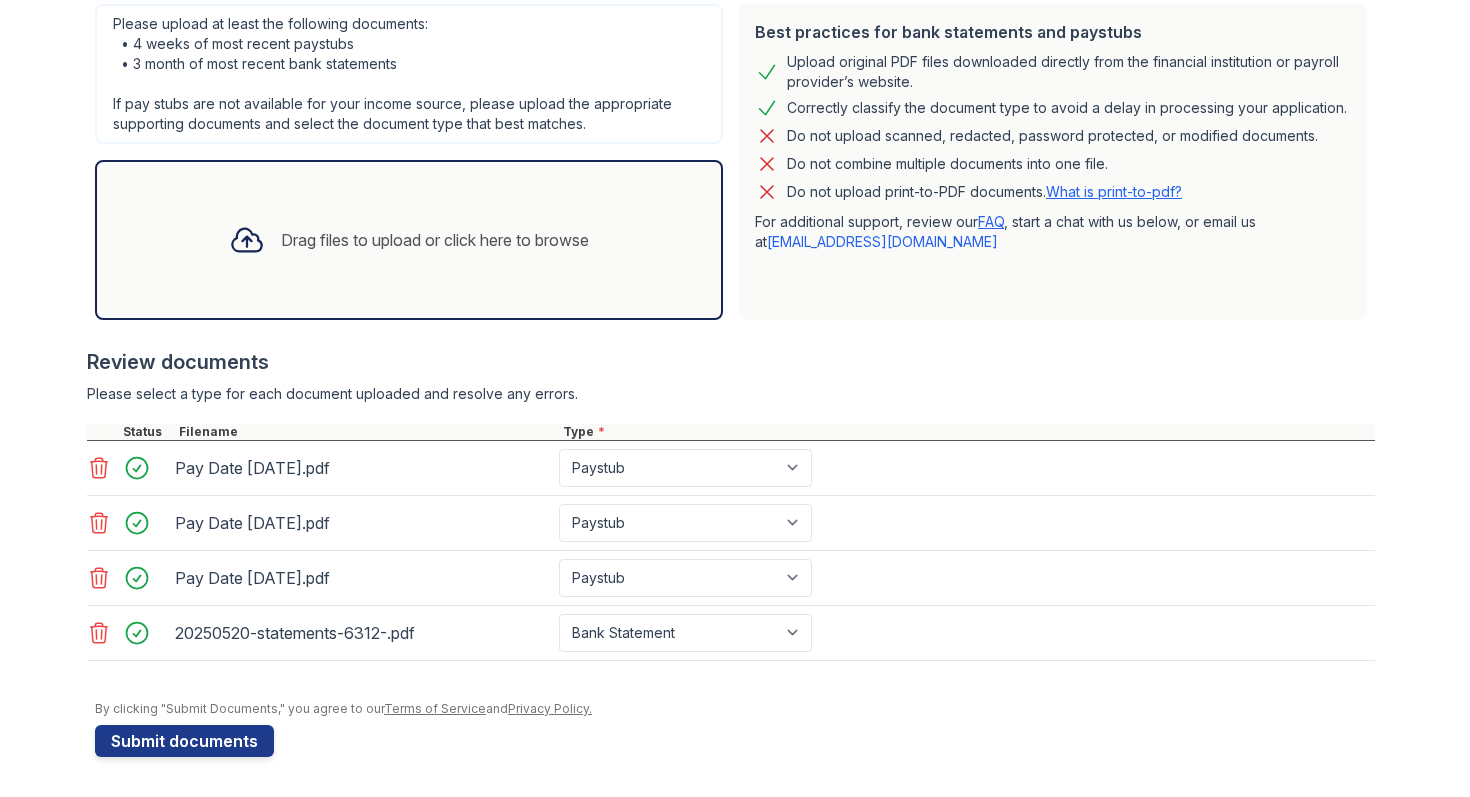 click 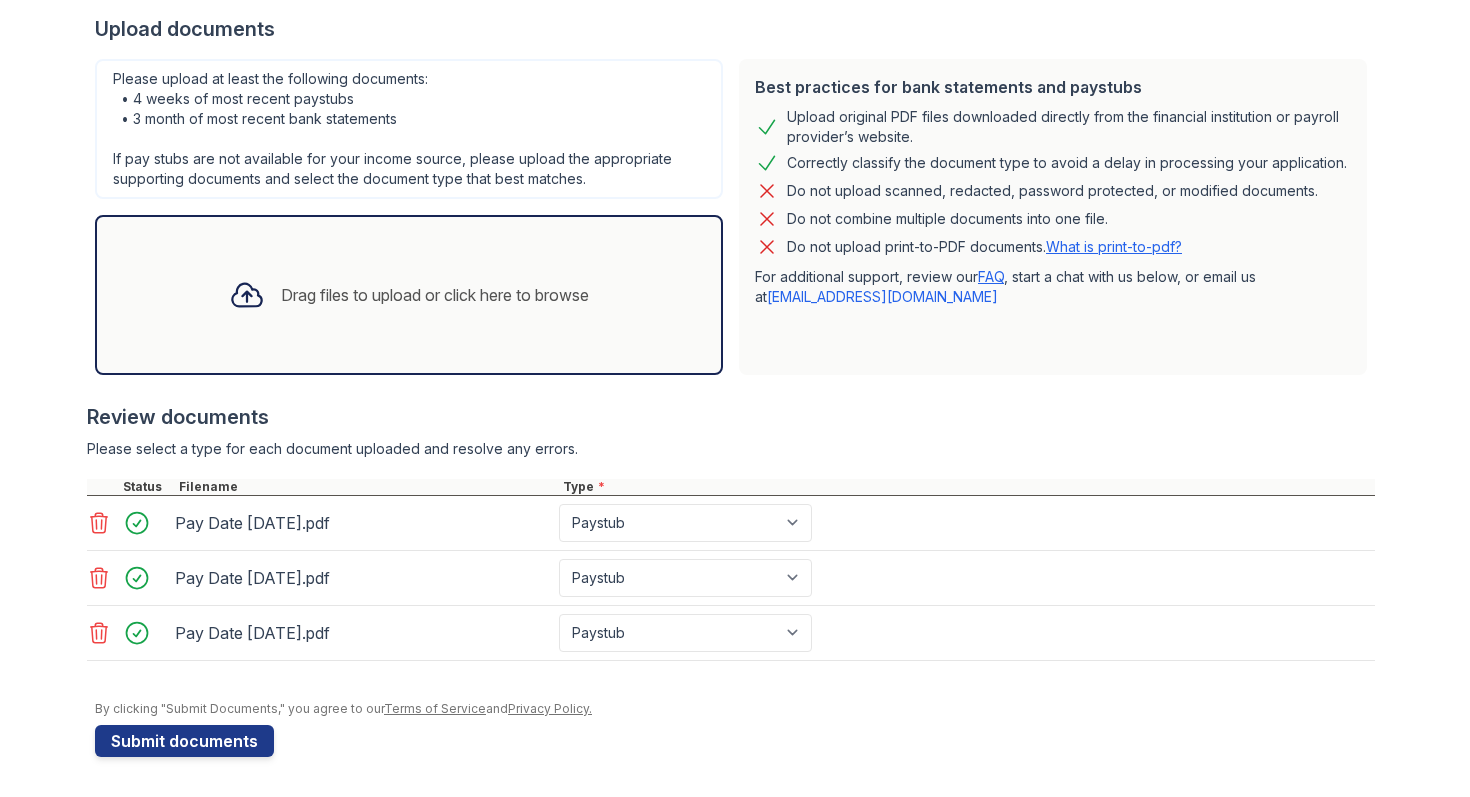 click on "Drag files to upload or click here to browse" at bounding box center [409, 295] 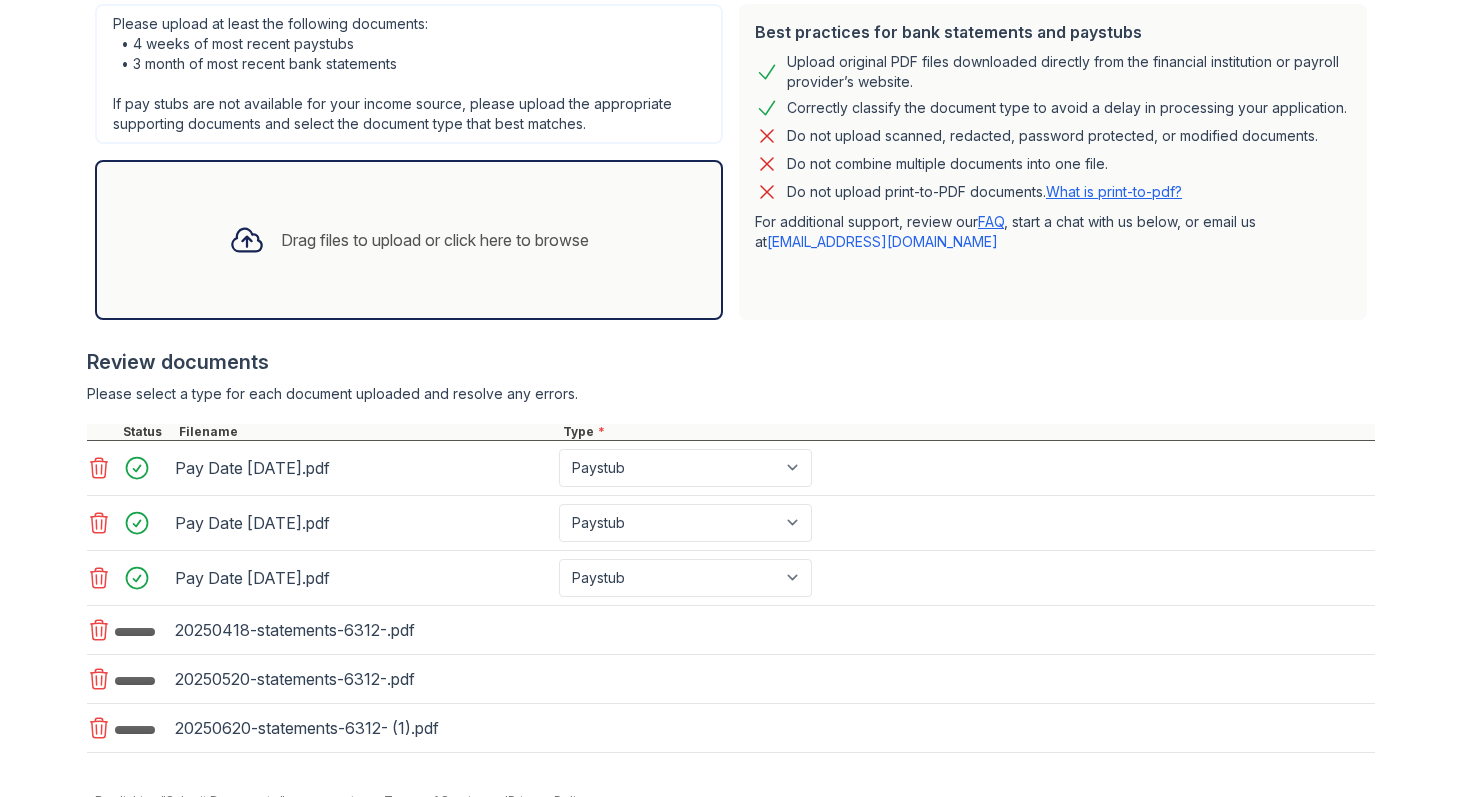 scroll, scrollTop: 614, scrollLeft: 0, axis: vertical 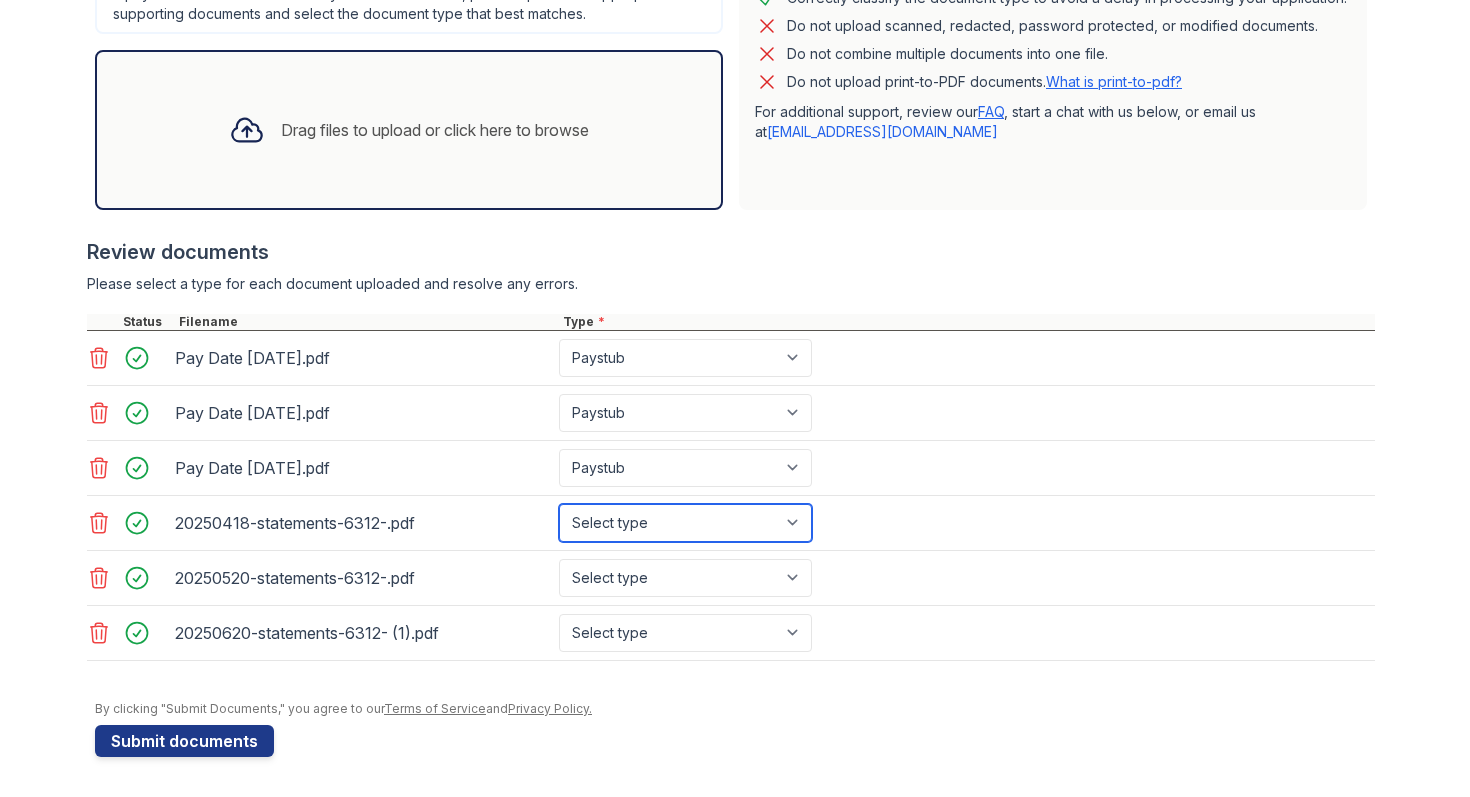 click on "Select type
Paystub
Bank Statement
Offer Letter
Tax Documents
Benefit Award Letter
Investment Account Statement
Other" at bounding box center (685, 523) 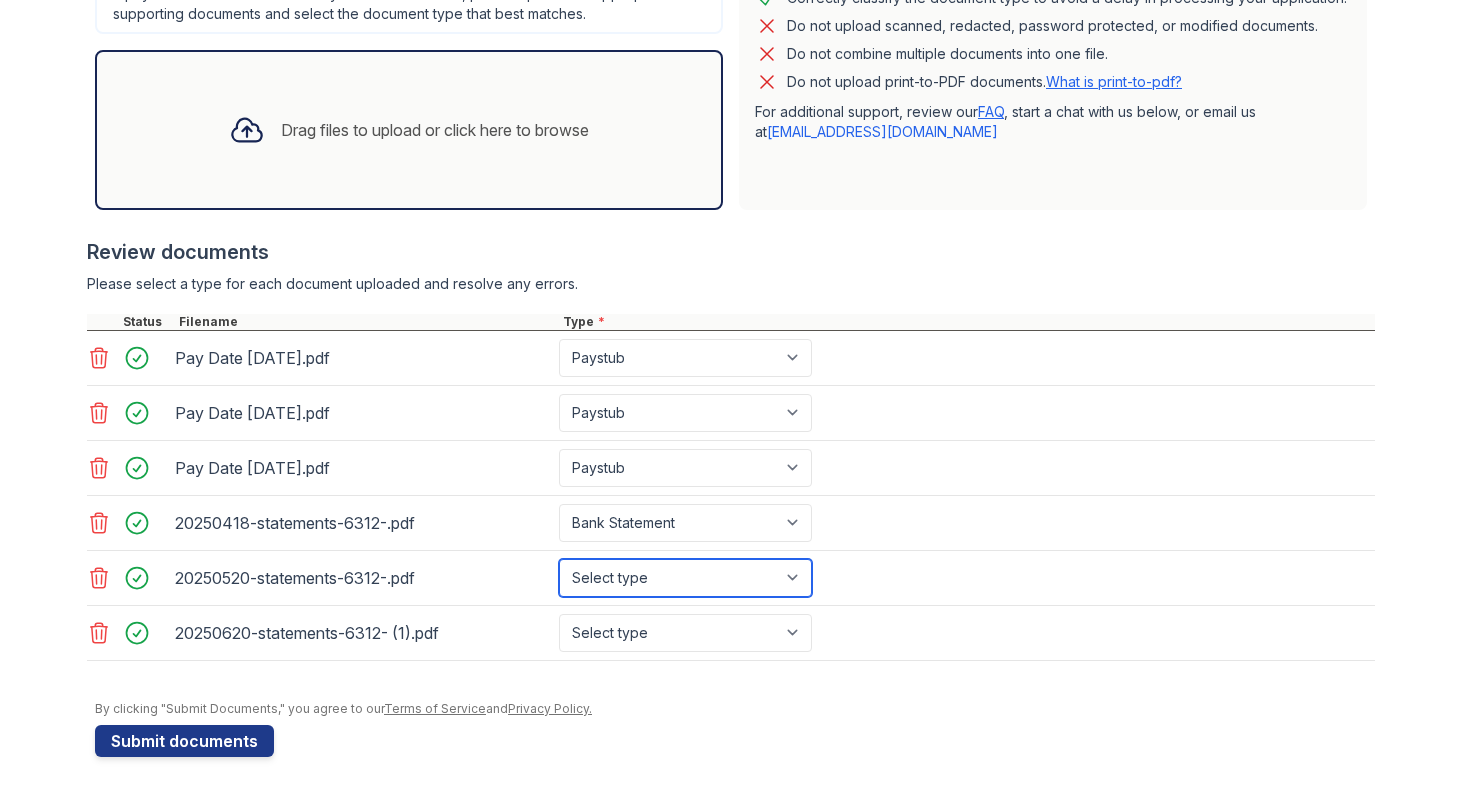 click on "Select type
Paystub
Bank Statement
Offer Letter
Tax Documents
Benefit Award Letter
Investment Account Statement
Other" at bounding box center [685, 578] 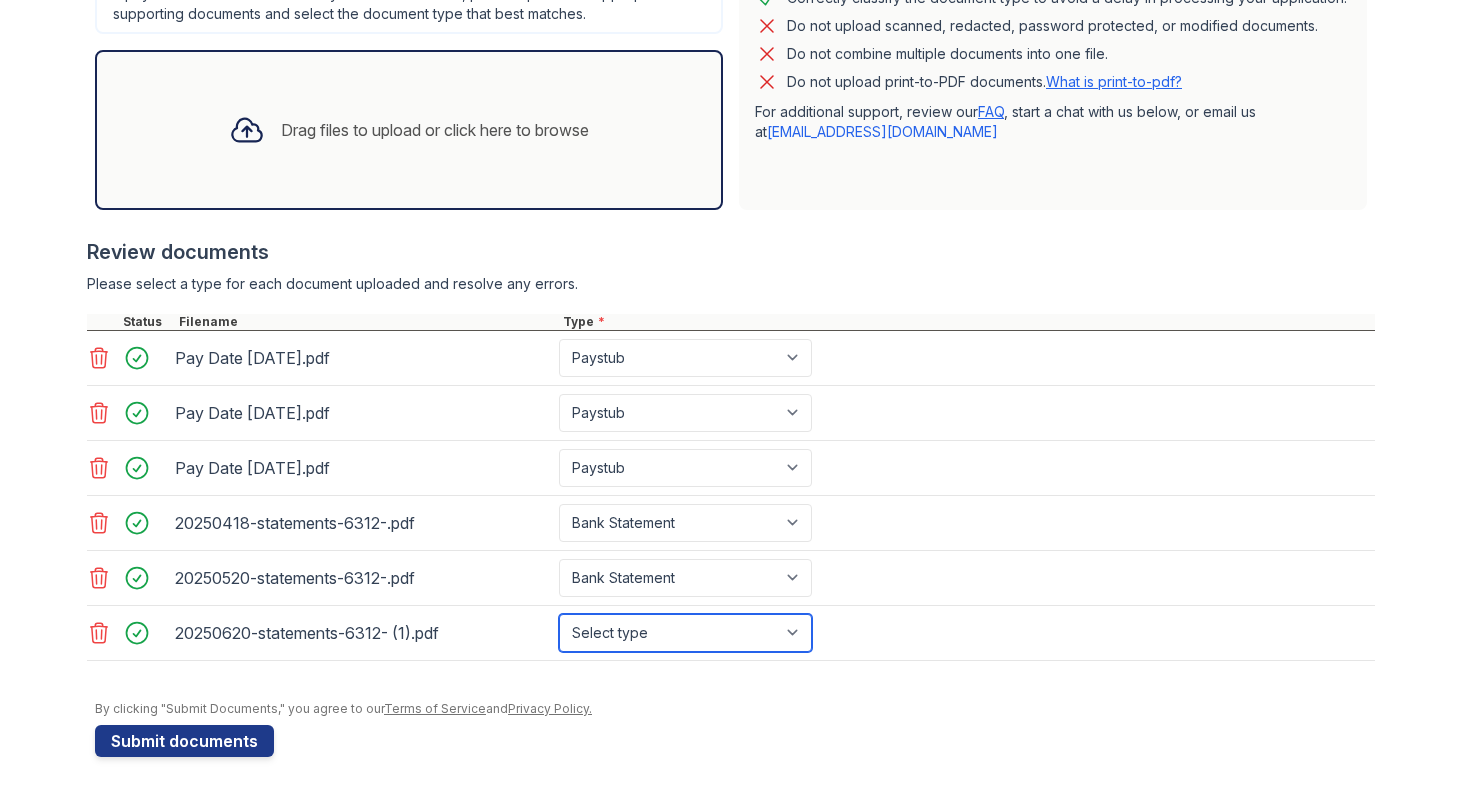 click on "Select type
Paystub
Bank Statement
Offer Letter
Tax Documents
Benefit Award Letter
Investment Account Statement
Other" at bounding box center (685, 633) 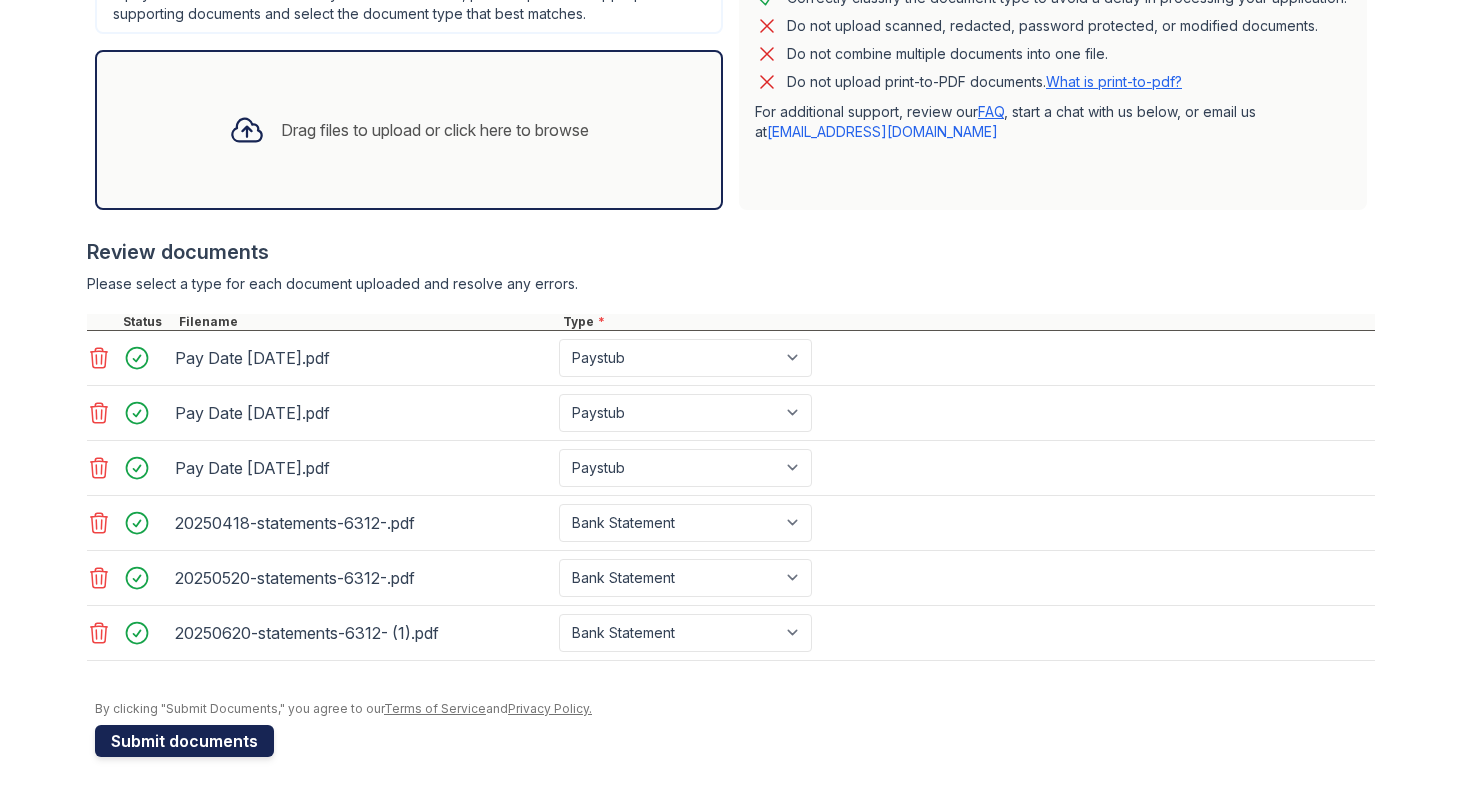 click on "Submit documents" at bounding box center [184, 741] 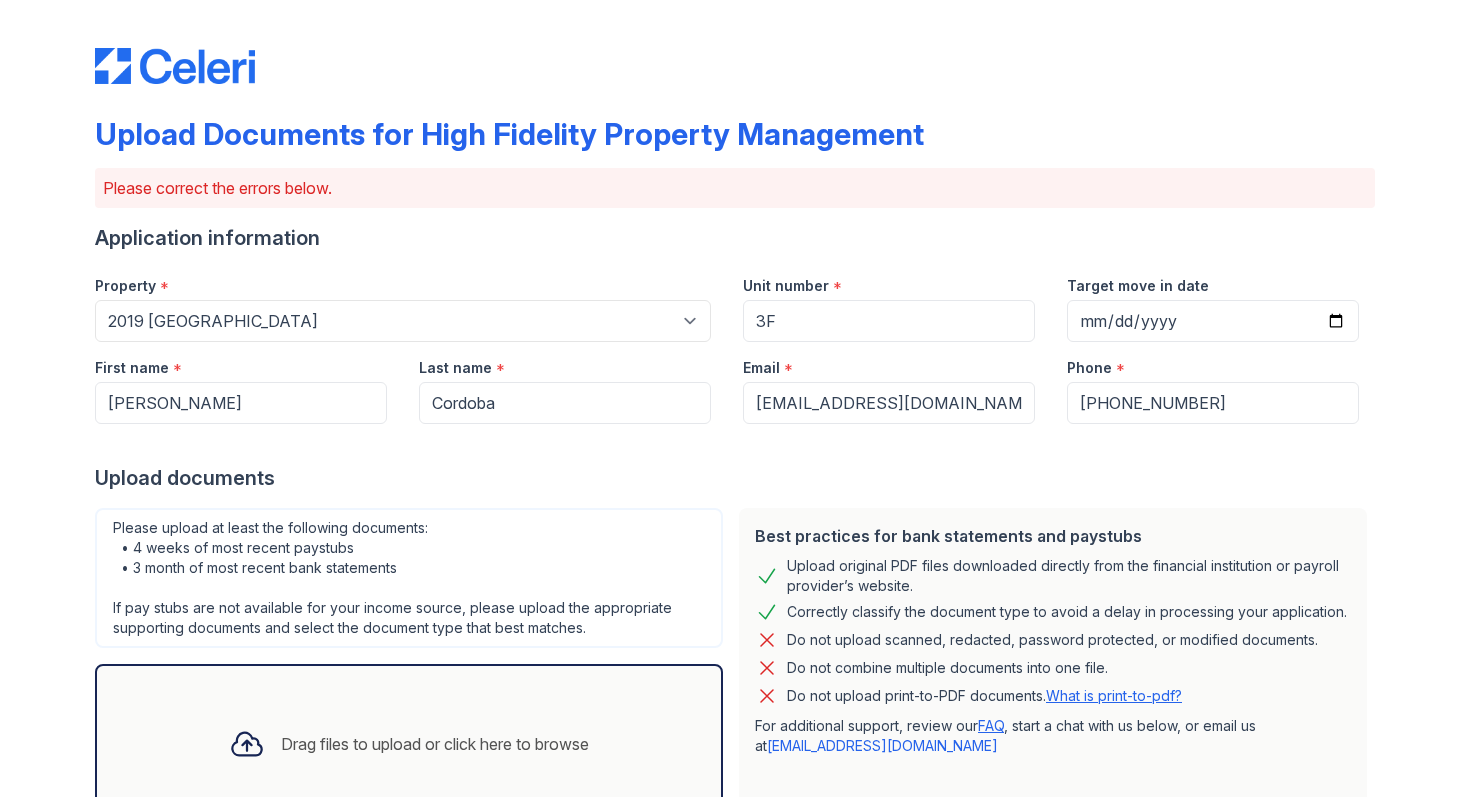scroll, scrollTop: 644, scrollLeft: 0, axis: vertical 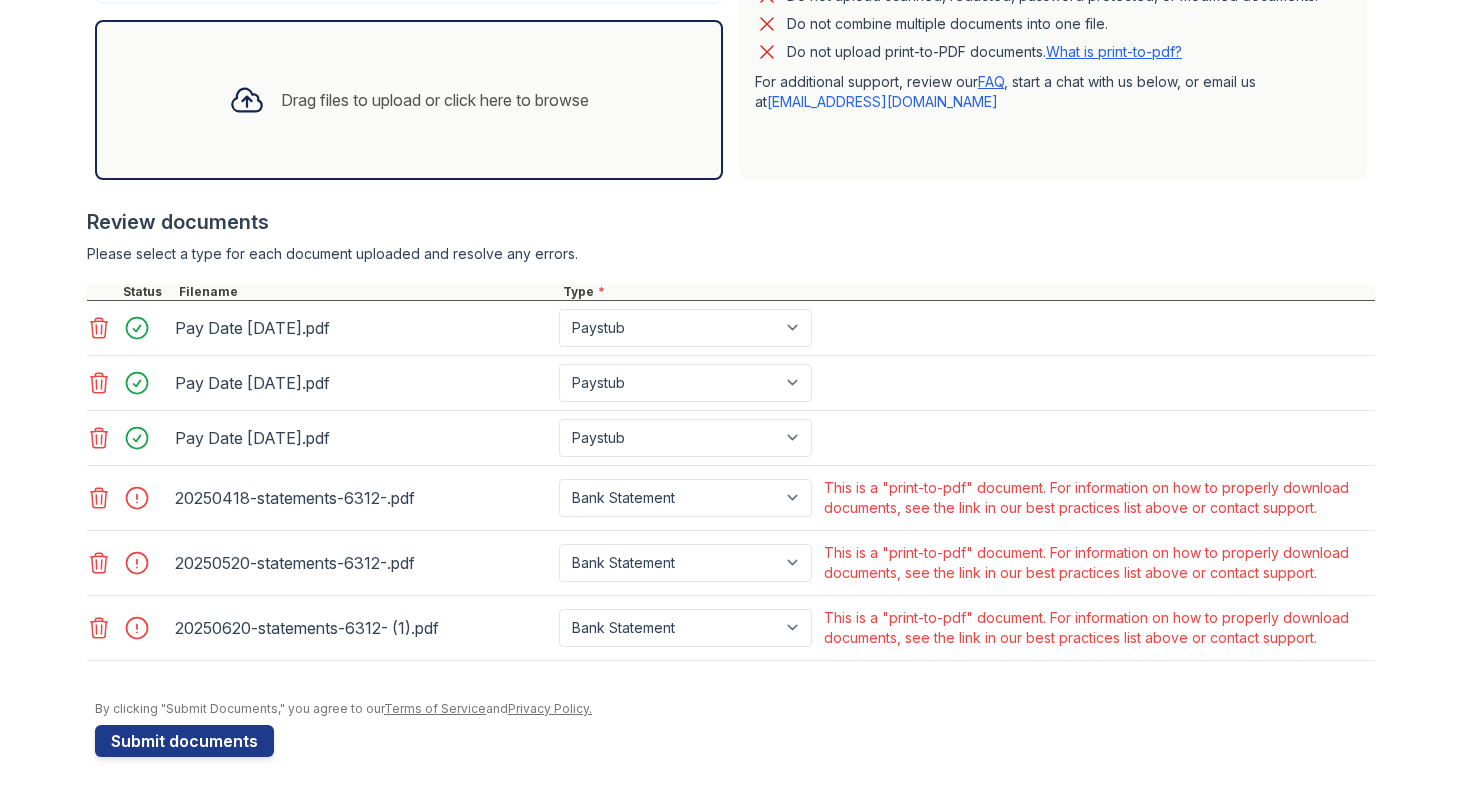 click at bounding box center [143, 498] 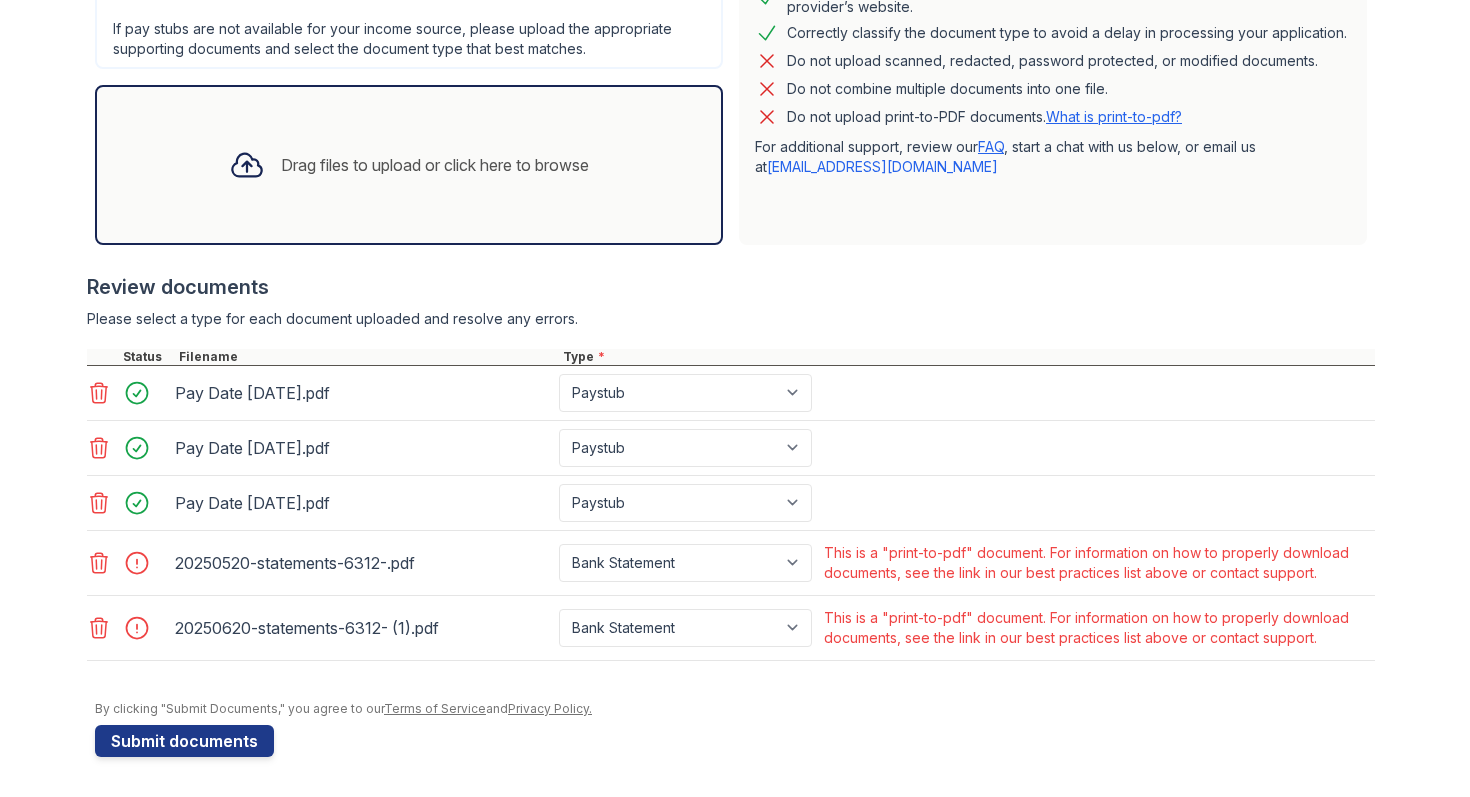 click 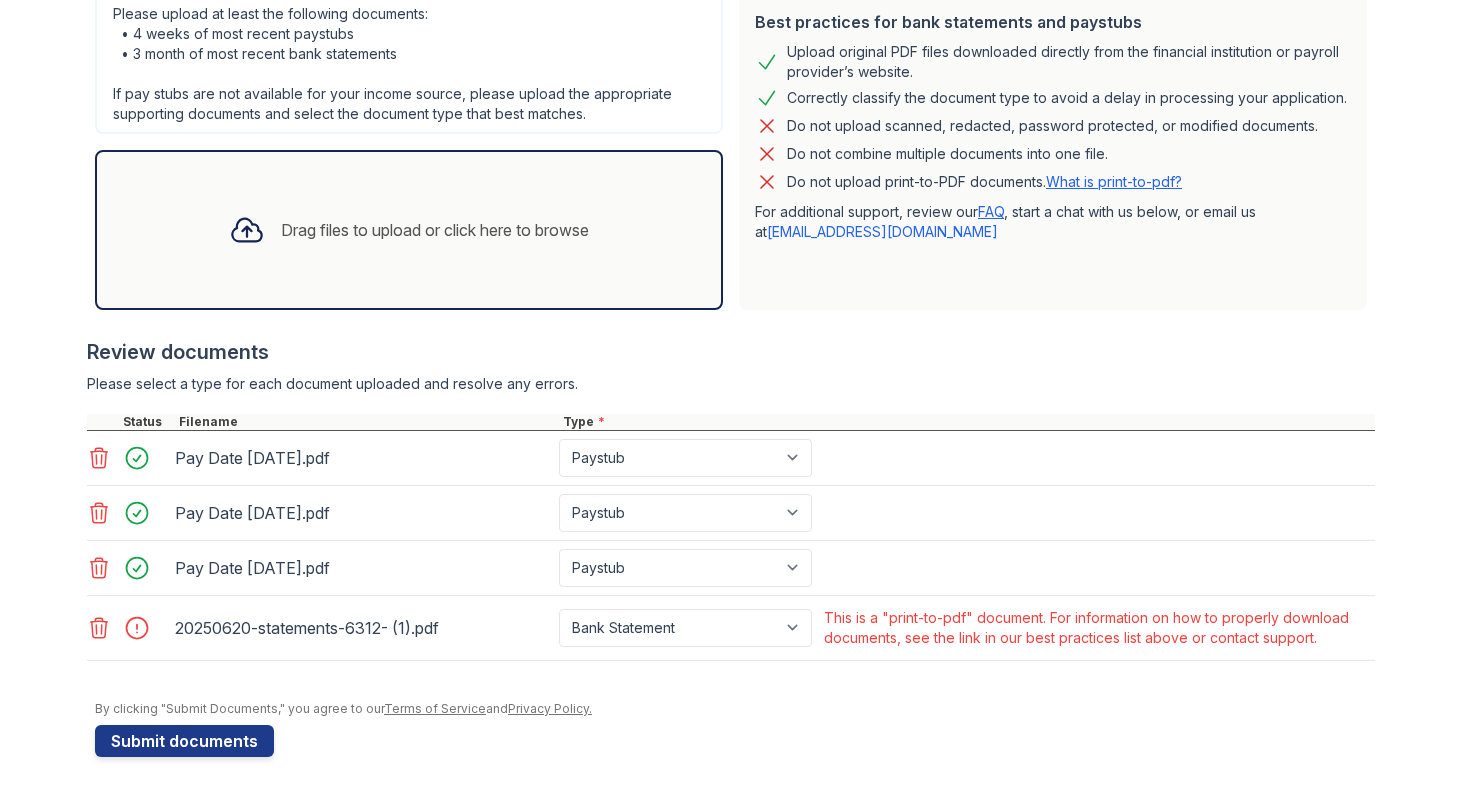 click 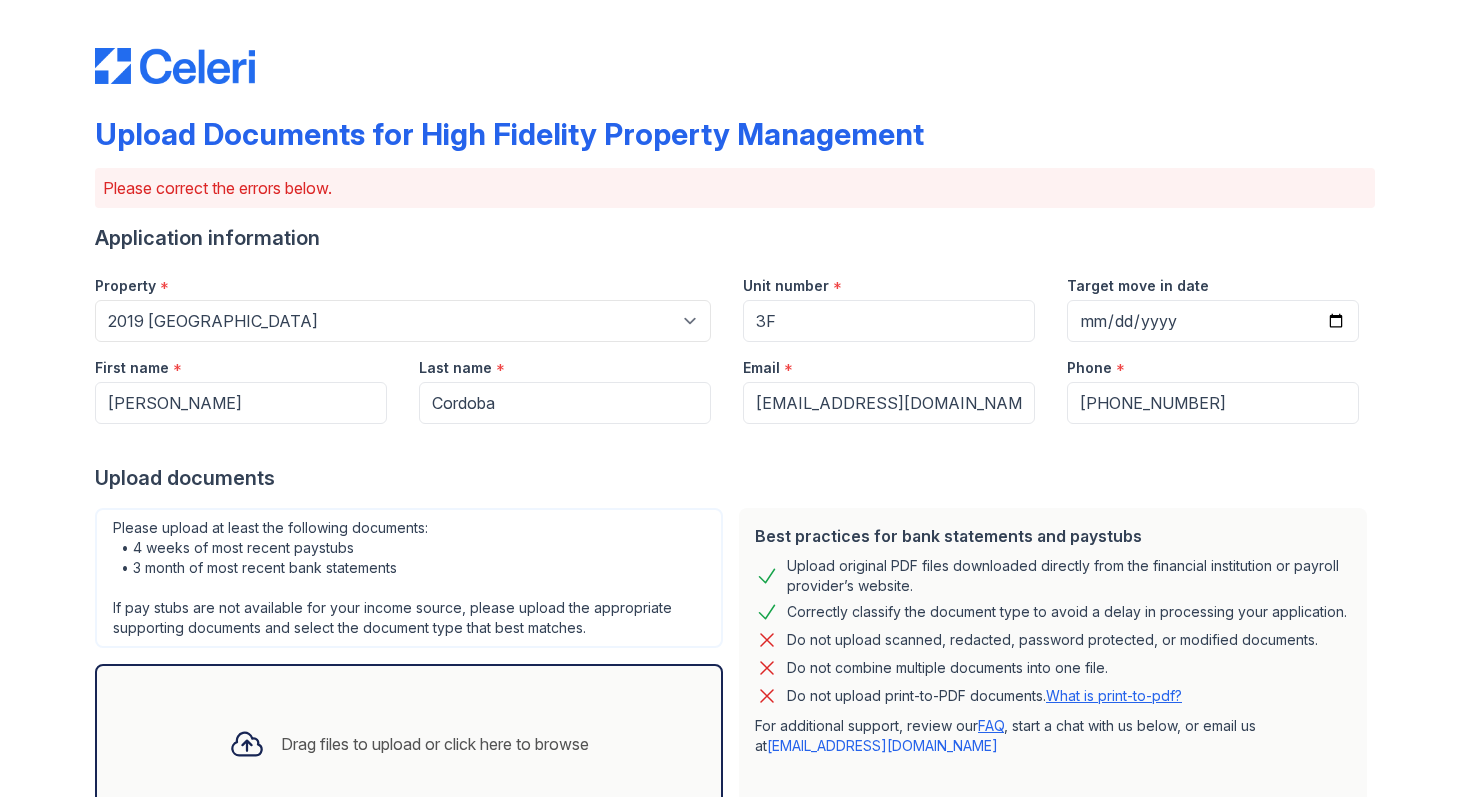 scroll, scrollTop: 449, scrollLeft: 0, axis: vertical 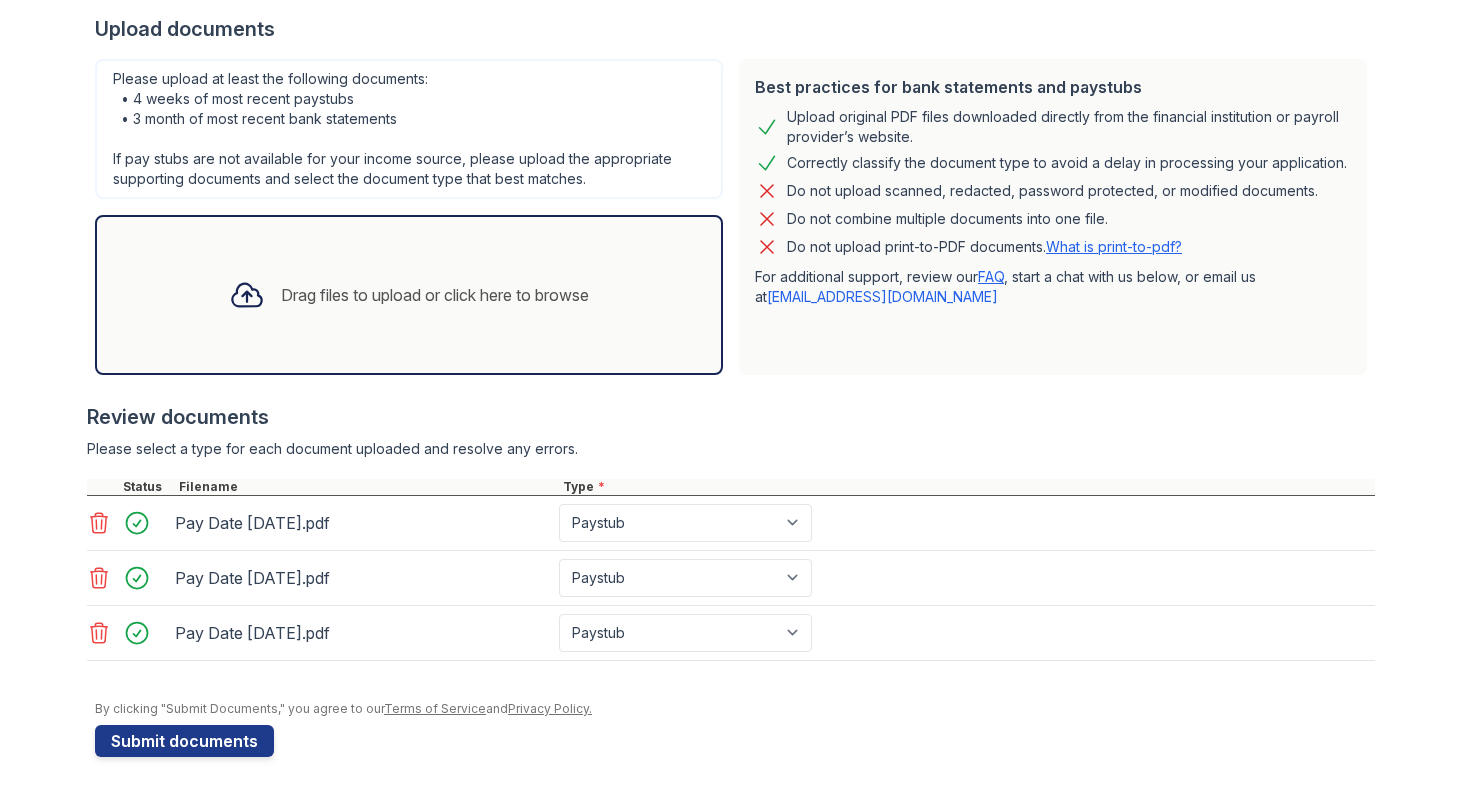 click on "Drag files to upload or click here to browse" at bounding box center (409, 295) 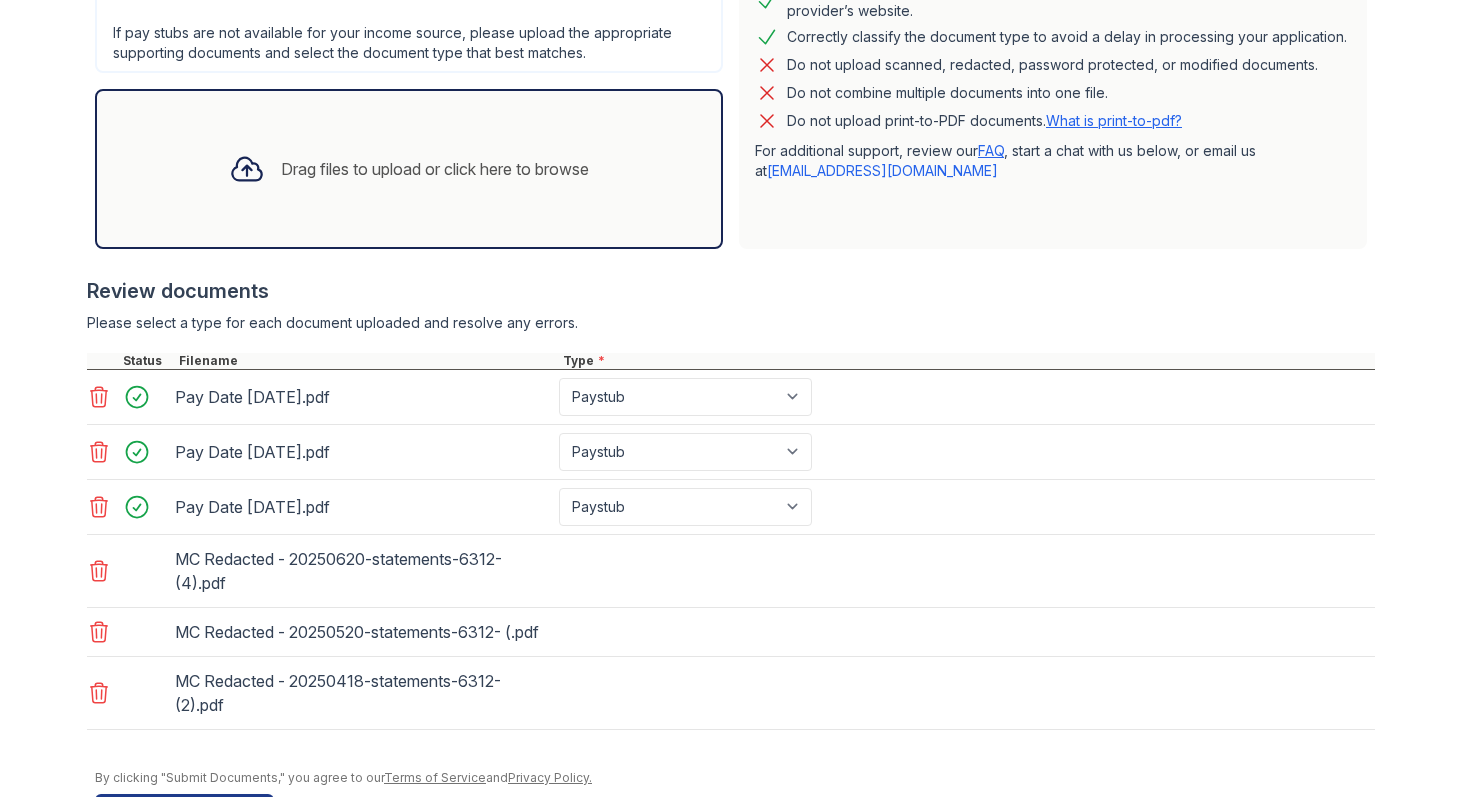 scroll, scrollTop: 668, scrollLeft: 0, axis: vertical 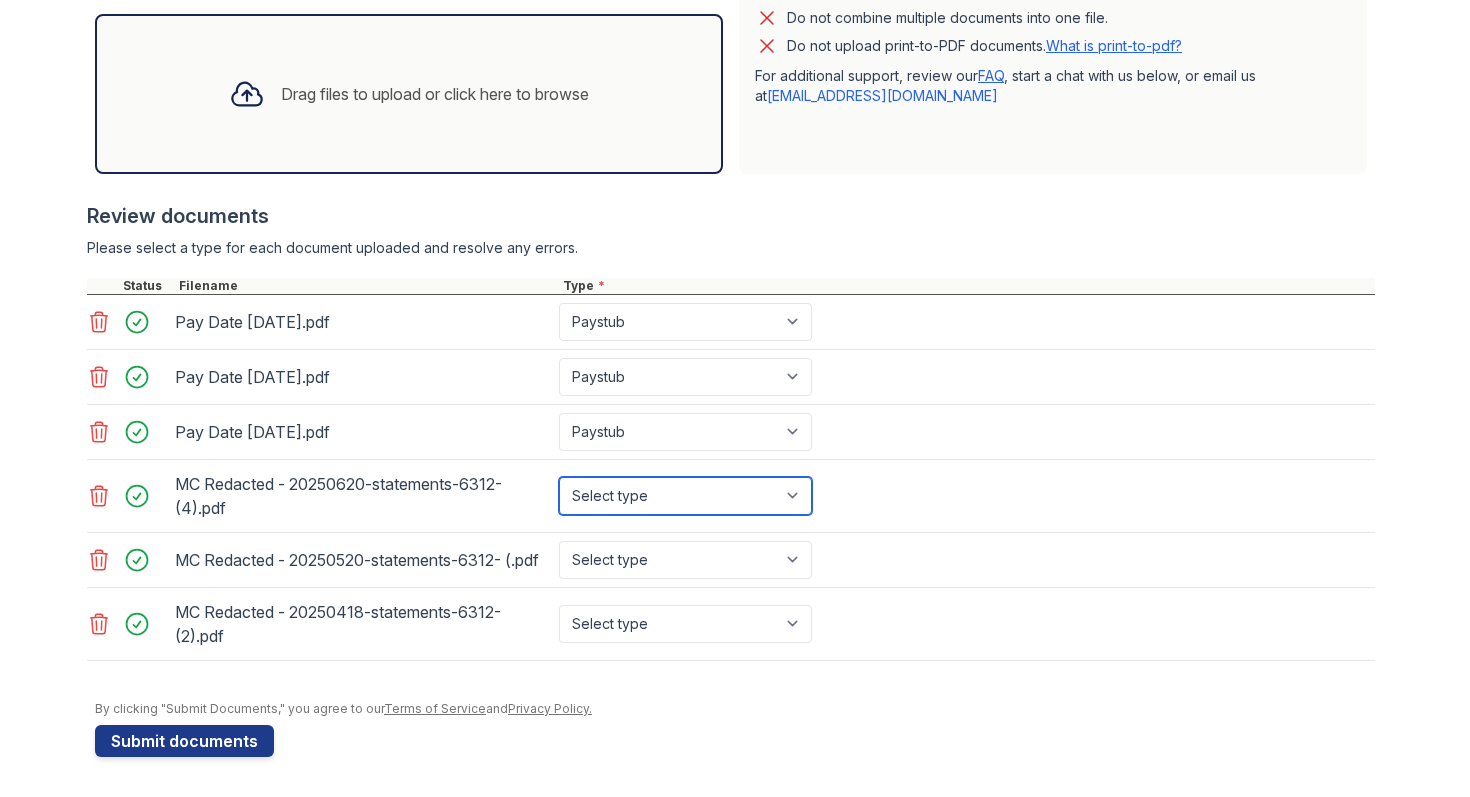 click on "Select type
Paystub
Bank Statement
Offer Letter
Tax Documents
Benefit Award Letter
Investment Account Statement
Other" at bounding box center [685, 496] 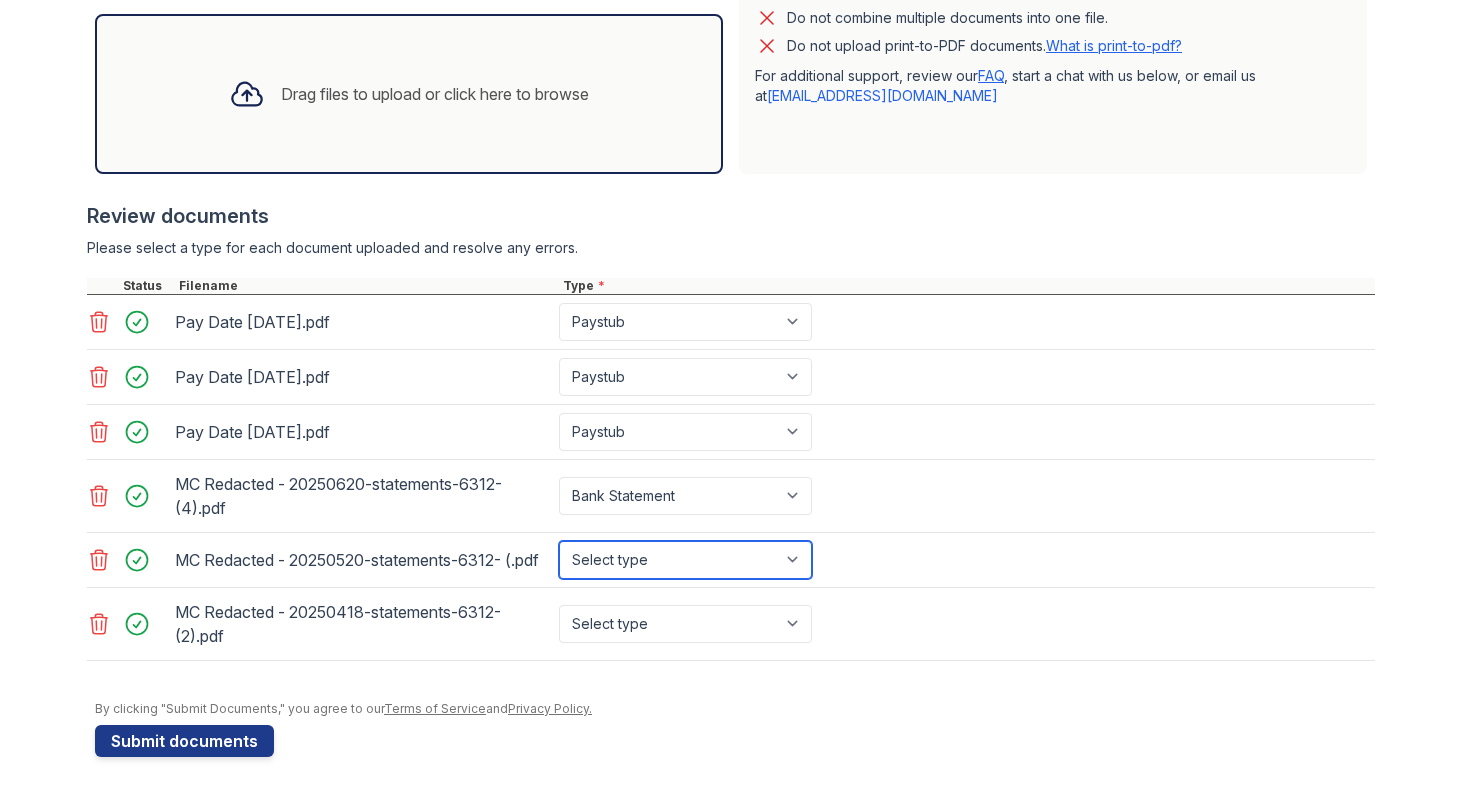click on "Select type
Paystub
Bank Statement
Offer Letter
Tax Documents
Benefit Award Letter
Investment Account Statement
Other" at bounding box center [685, 560] 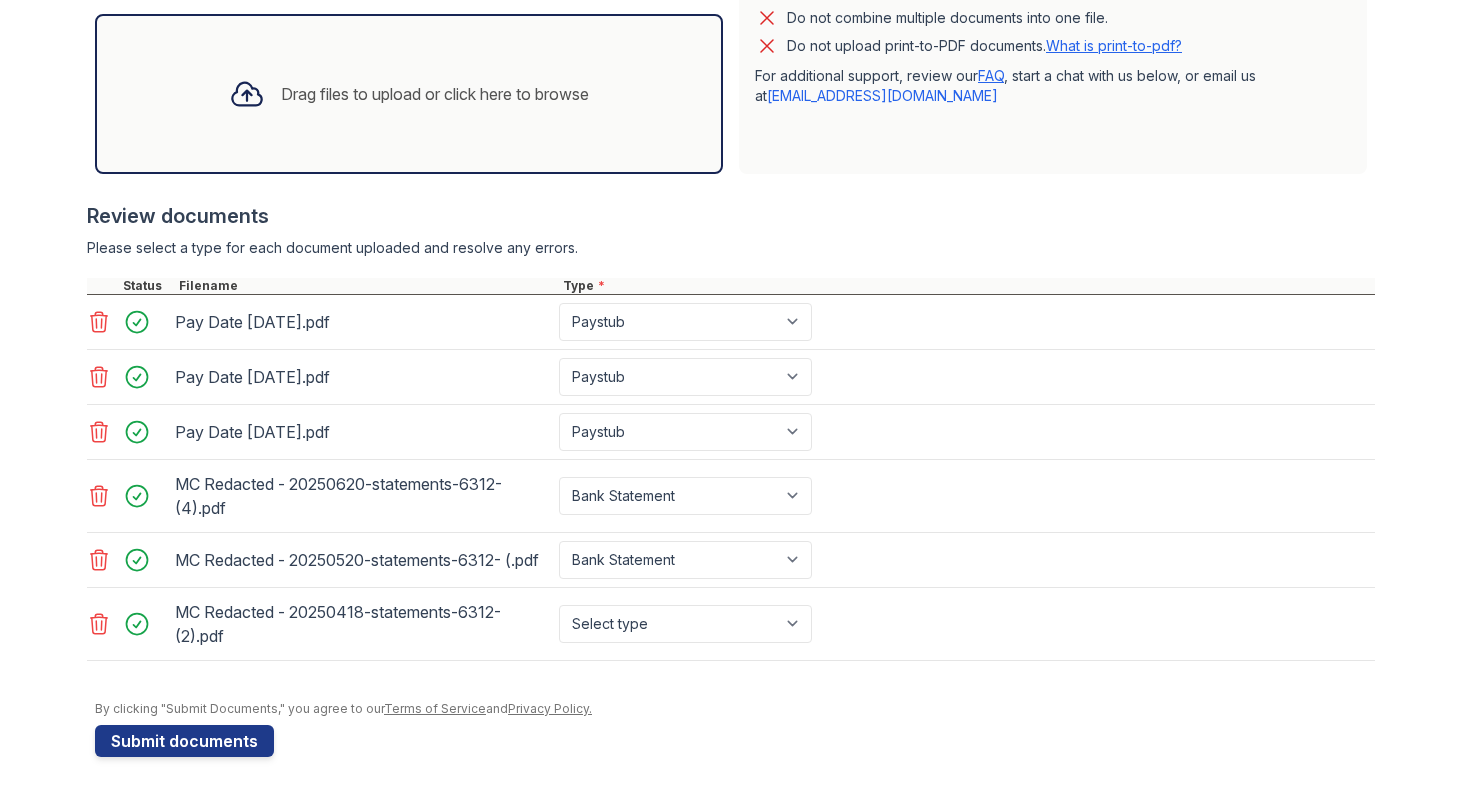 click on "Select type
Paystub
Bank Statement
Offer Letter
Tax Documents
Benefit Award Letter
Investment Account Statement
Other" at bounding box center [687, 624] 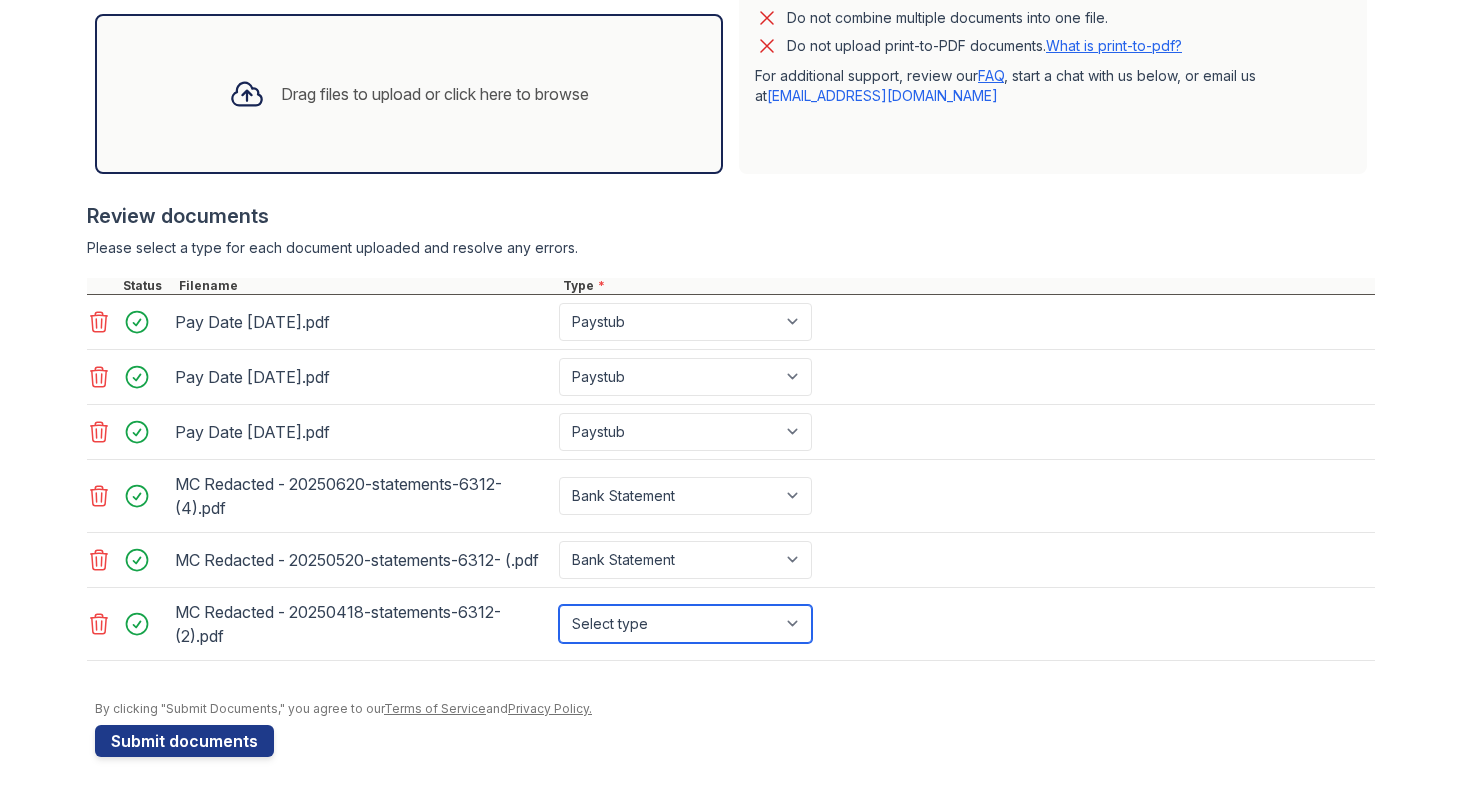 click on "Select type
Paystub
Bank Statement
Offer Letter
Tax Documents
Benefit Award Letter
Investment Account Statement
Other" at bounding box center [685, 624] 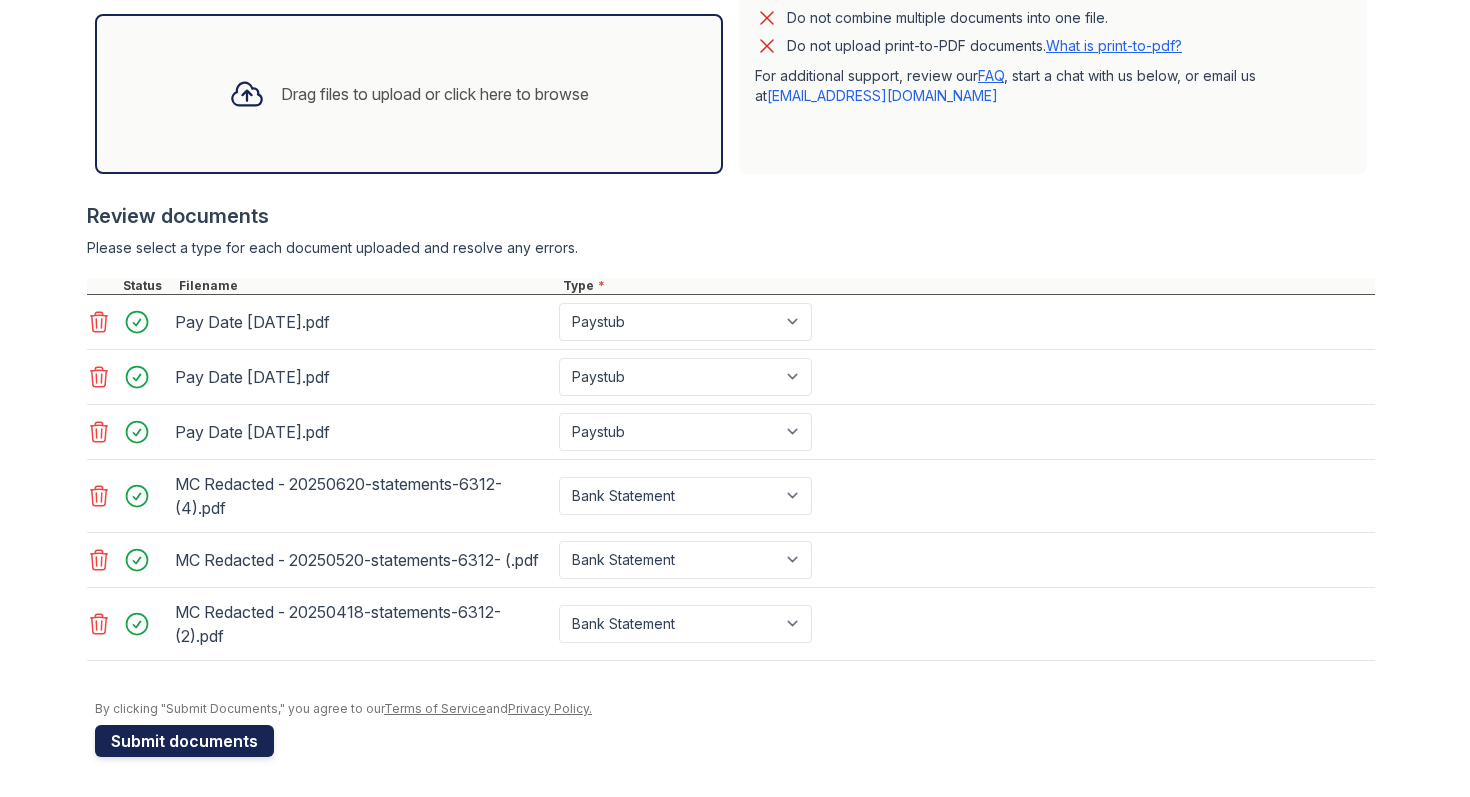 click on "Submit documents" at bounding box center (184, 741) 